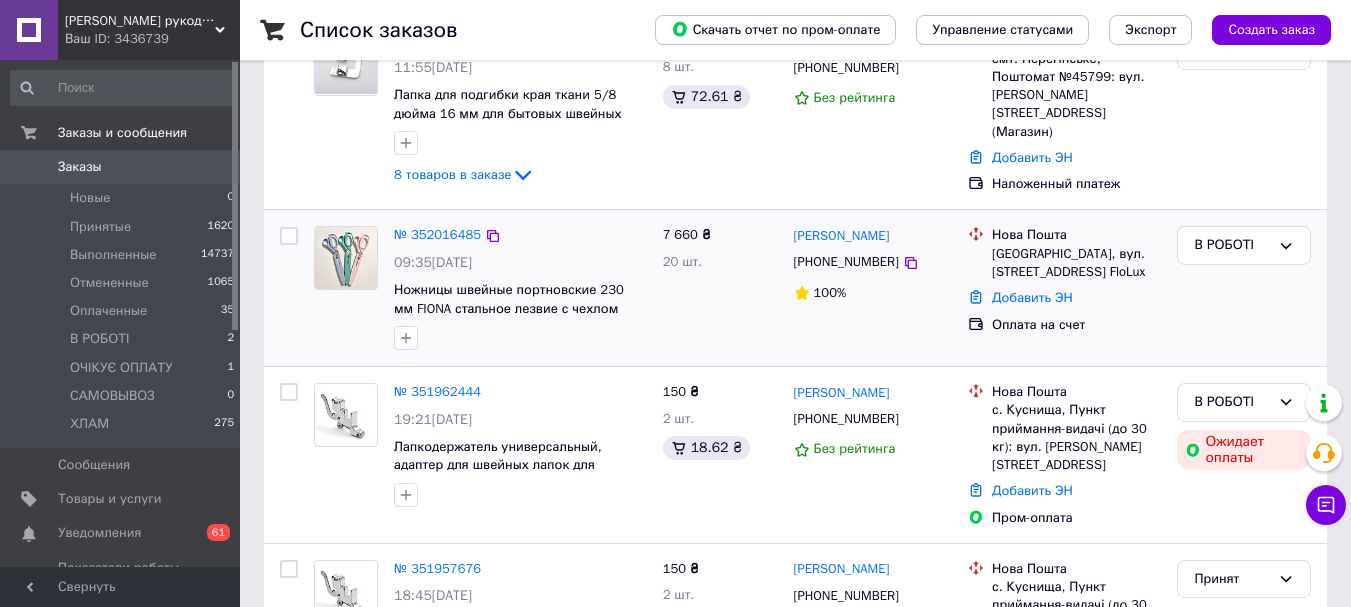 scroll, scrollTop: 200, scrollLeft: 0, axis: vertical 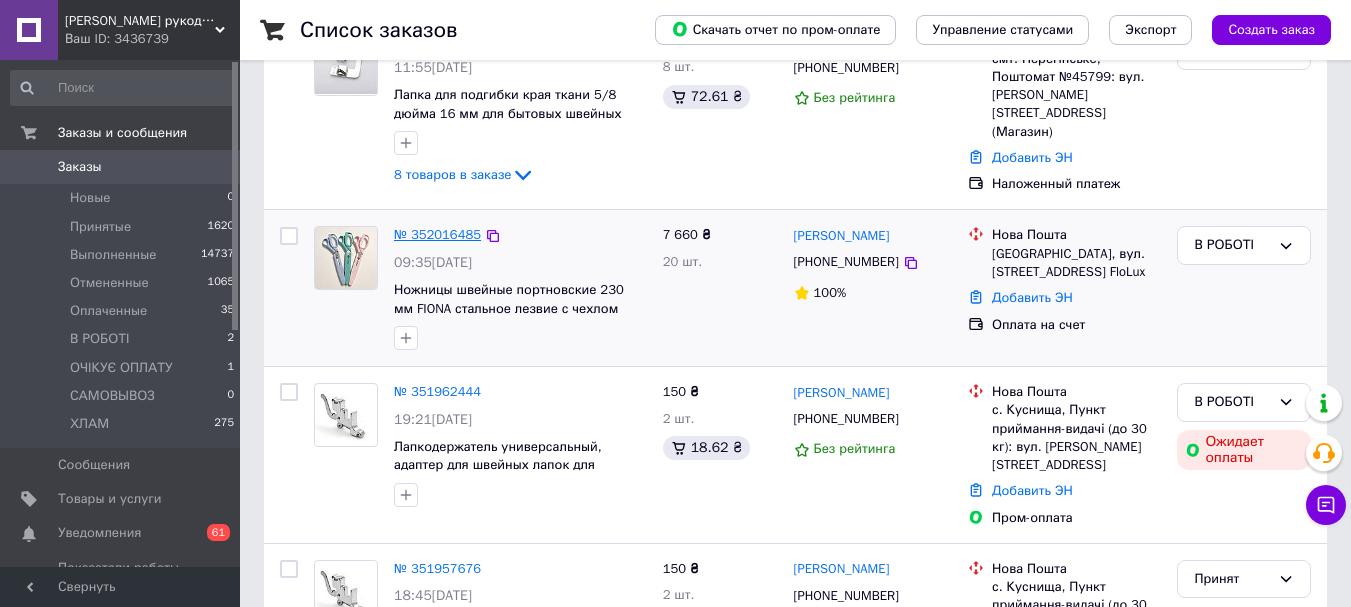 click on "№ 352016485" at bounding box center [437, 234] 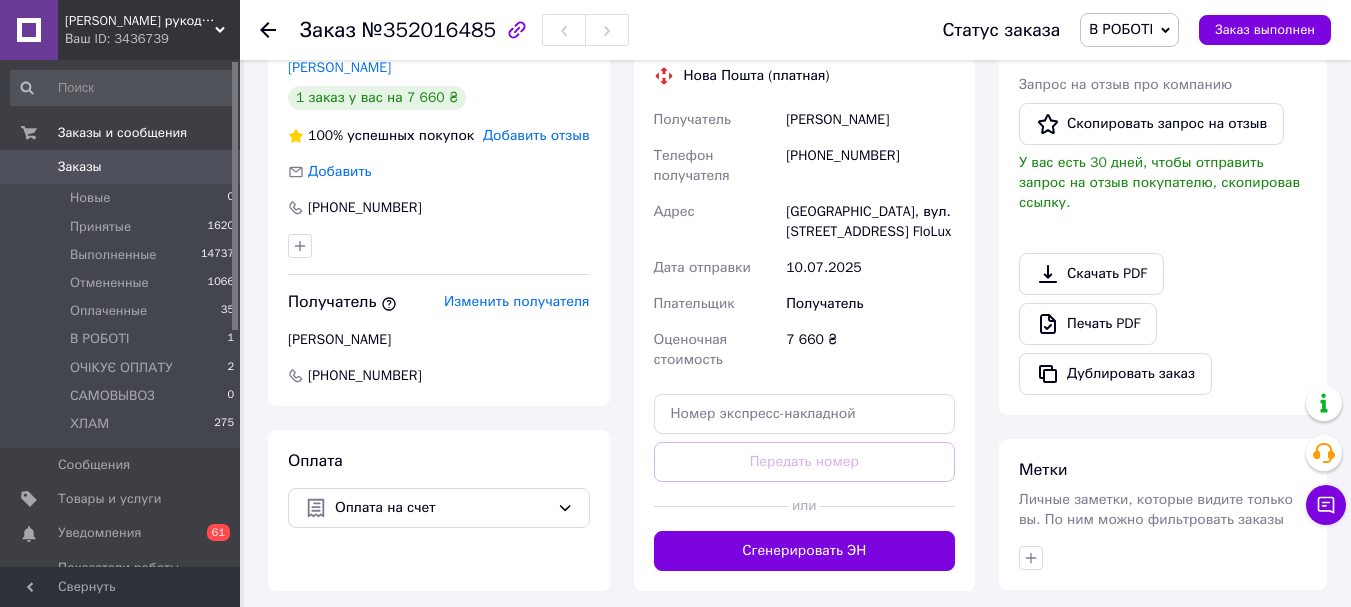 scroll, scrollTop: 100, scrollLeft: 0, axis: vertical 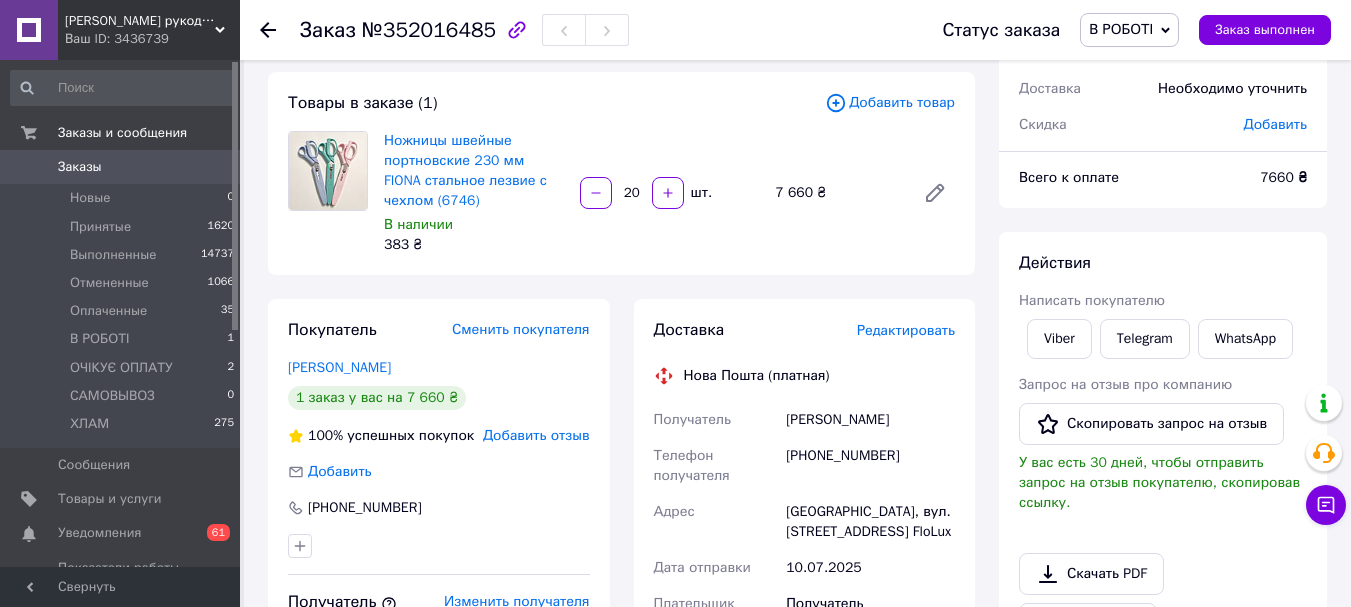 click on "В РОБОТІ" at bounding box center [1121, 29] 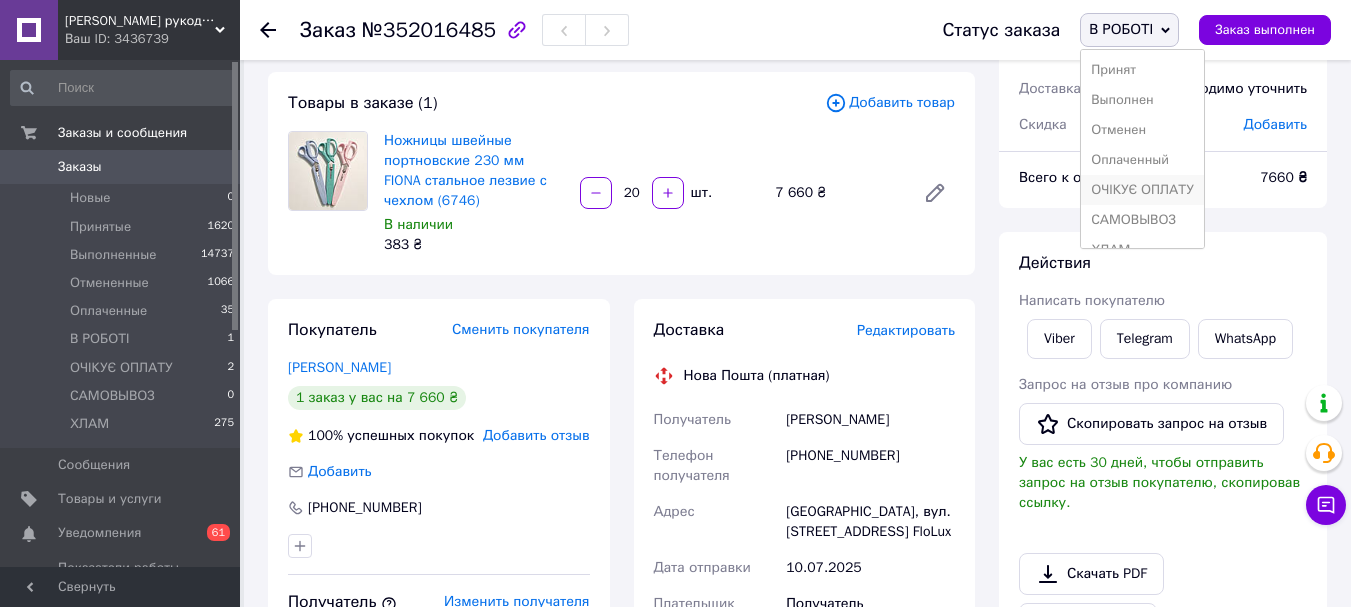 click on "ОЧІКУЄ ОПЛАТУ" at bounding box center [1142, 190] 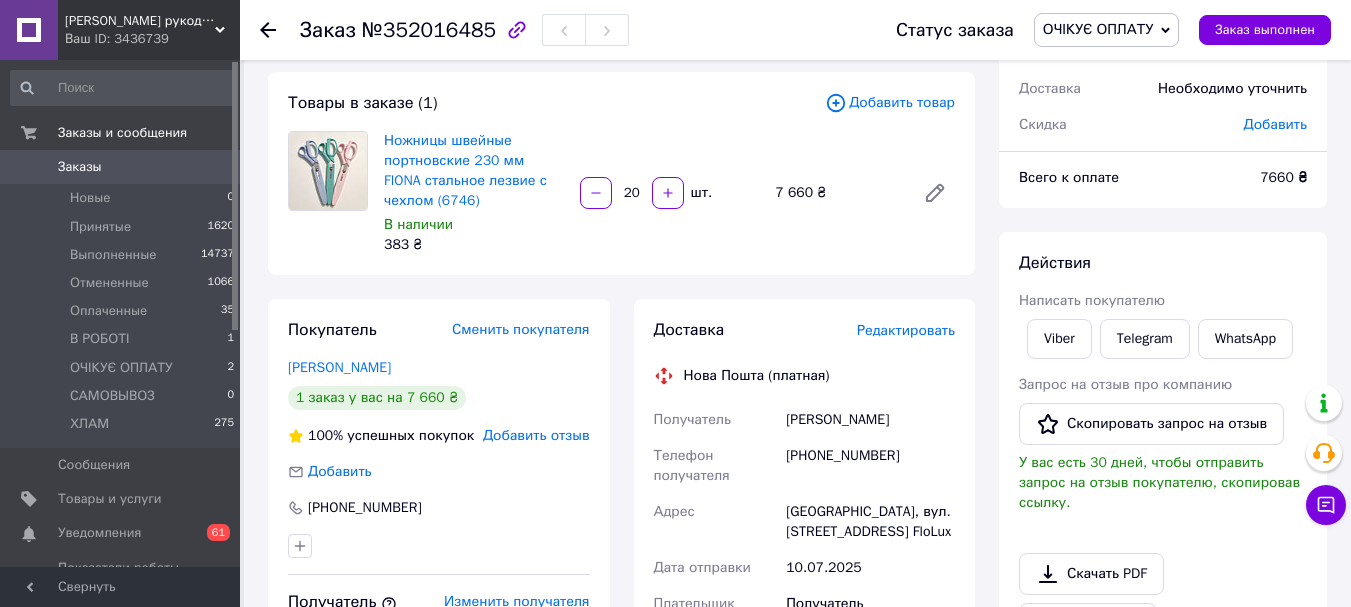 click on "Добавить товар" at bounding box center (890, 103) 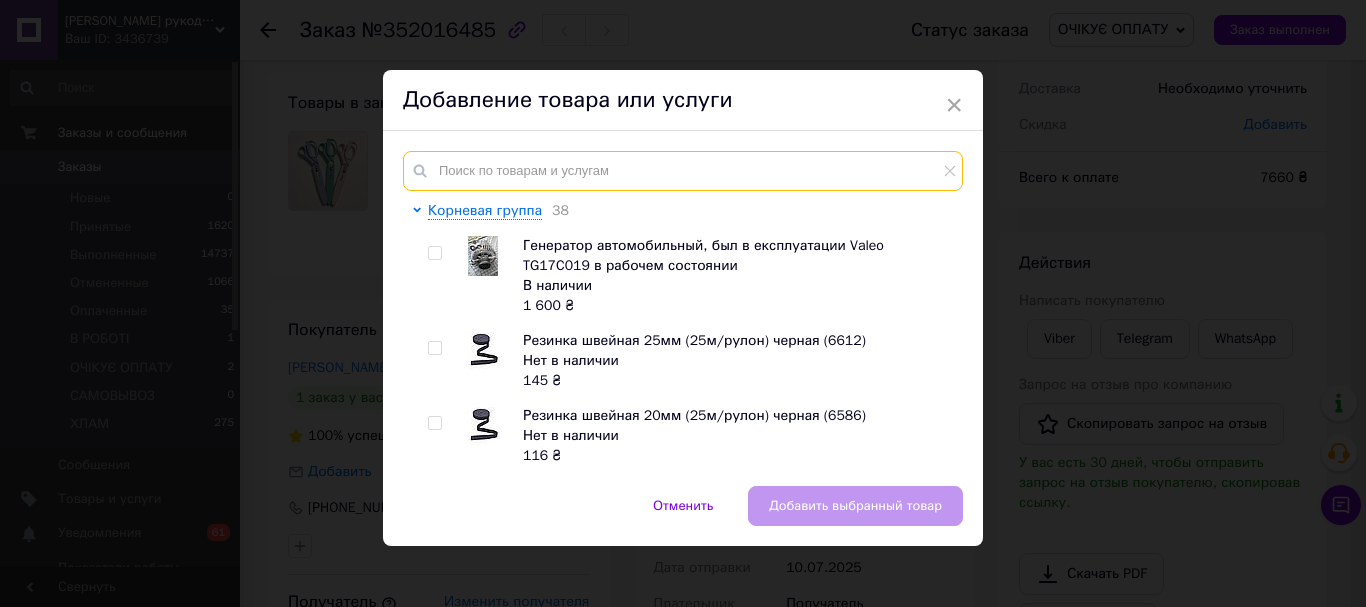 click at bounding box center [683, 171] 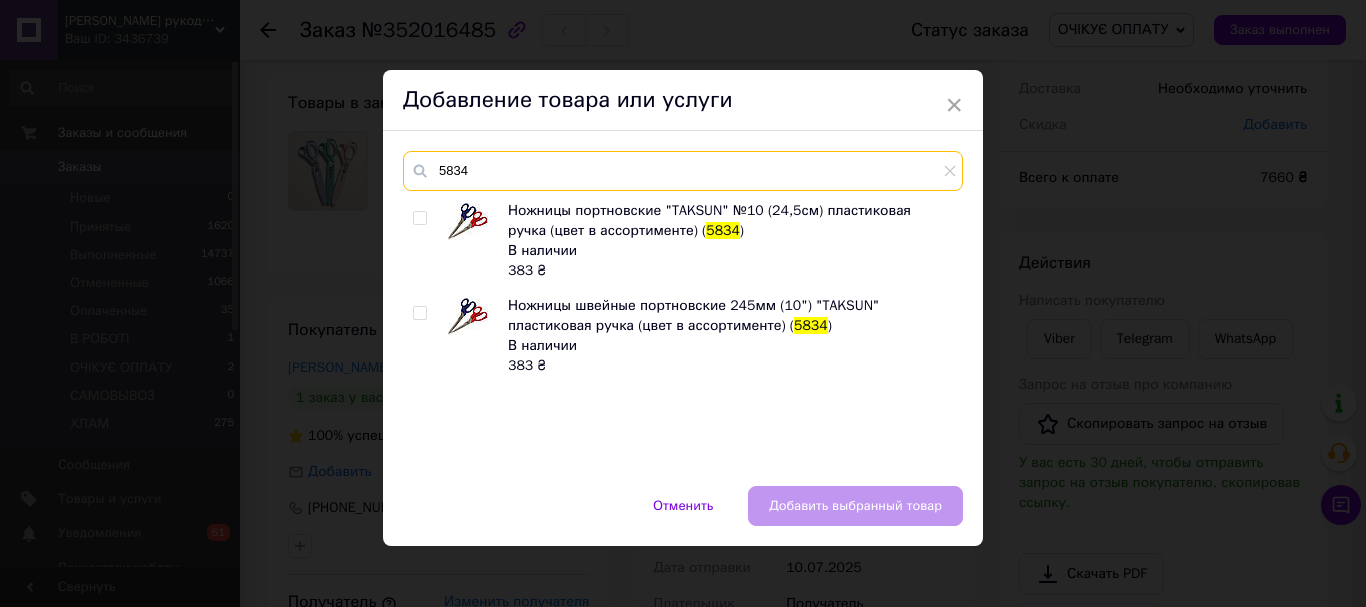 type on "5834" 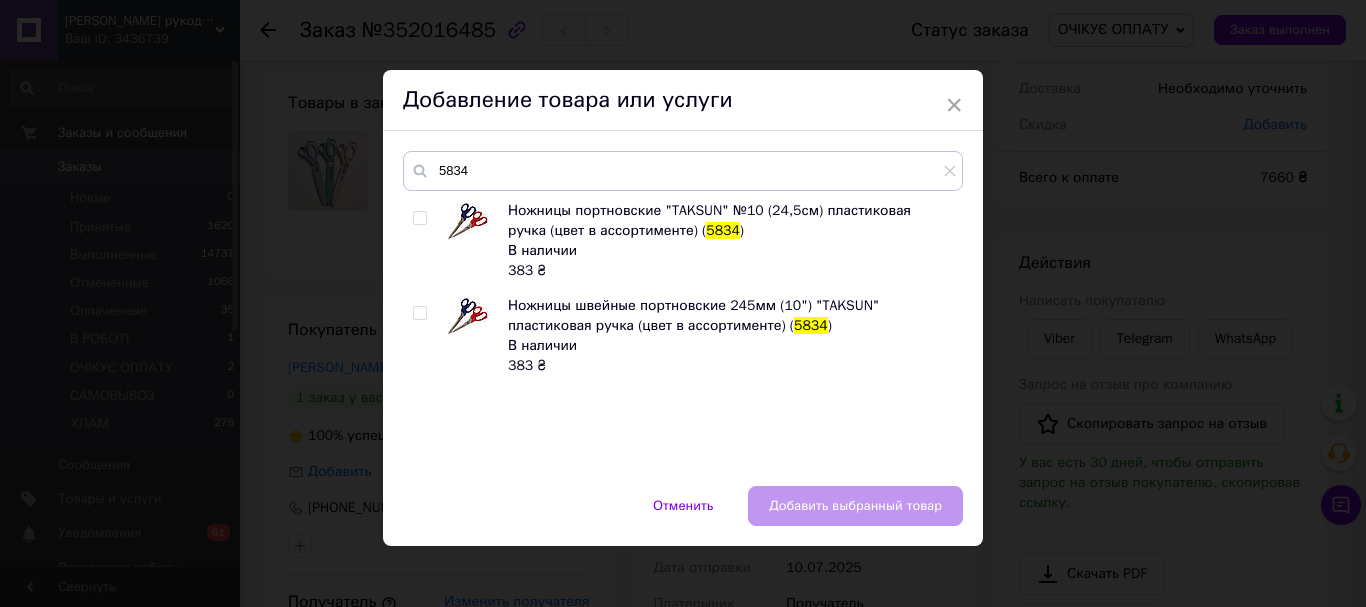 click at bounding box center [419, 218] 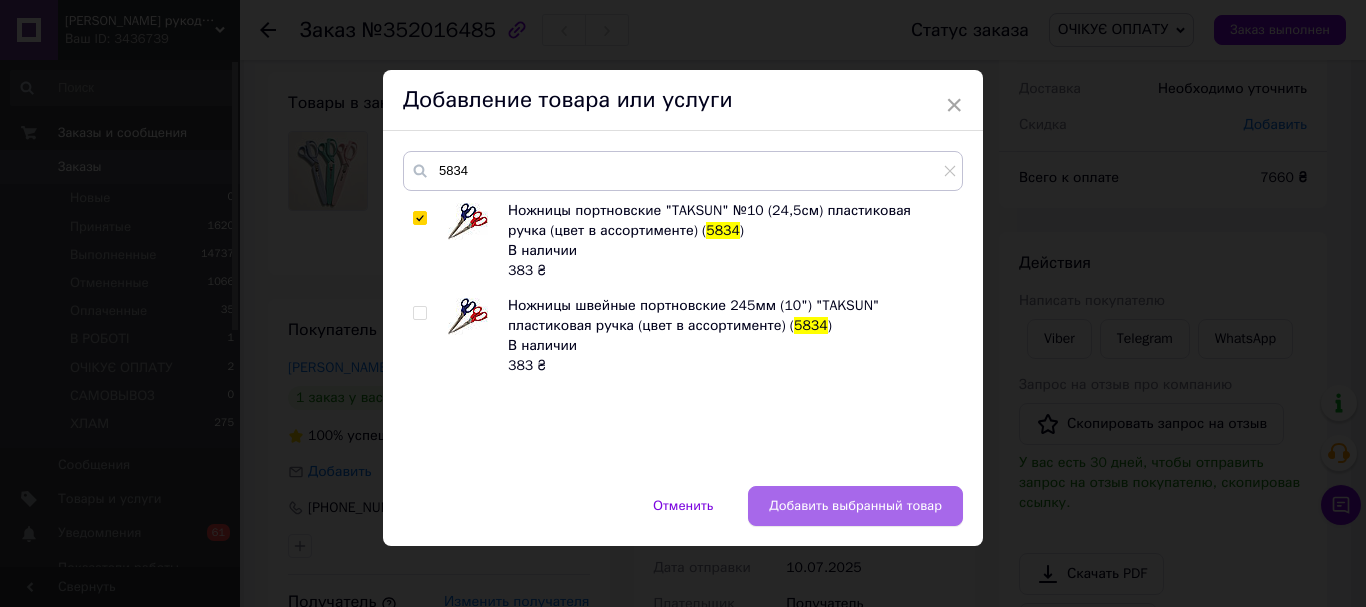 click on "Добавить выбранный товар" at bounding box center [855, 506] 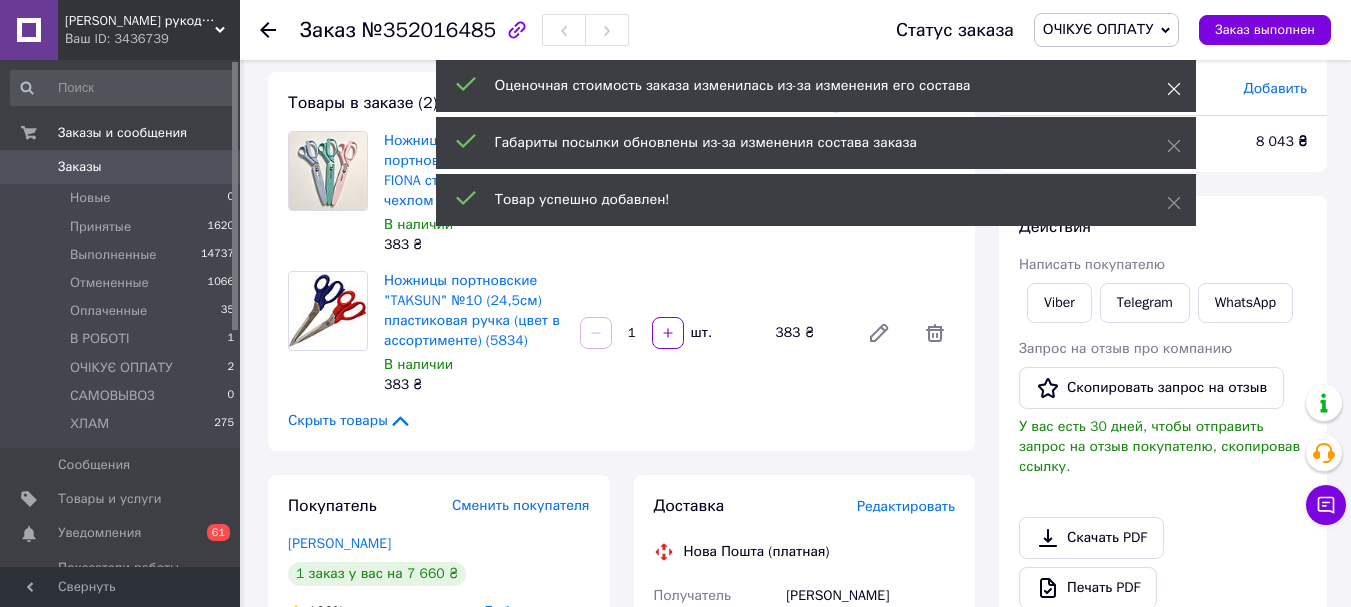 click 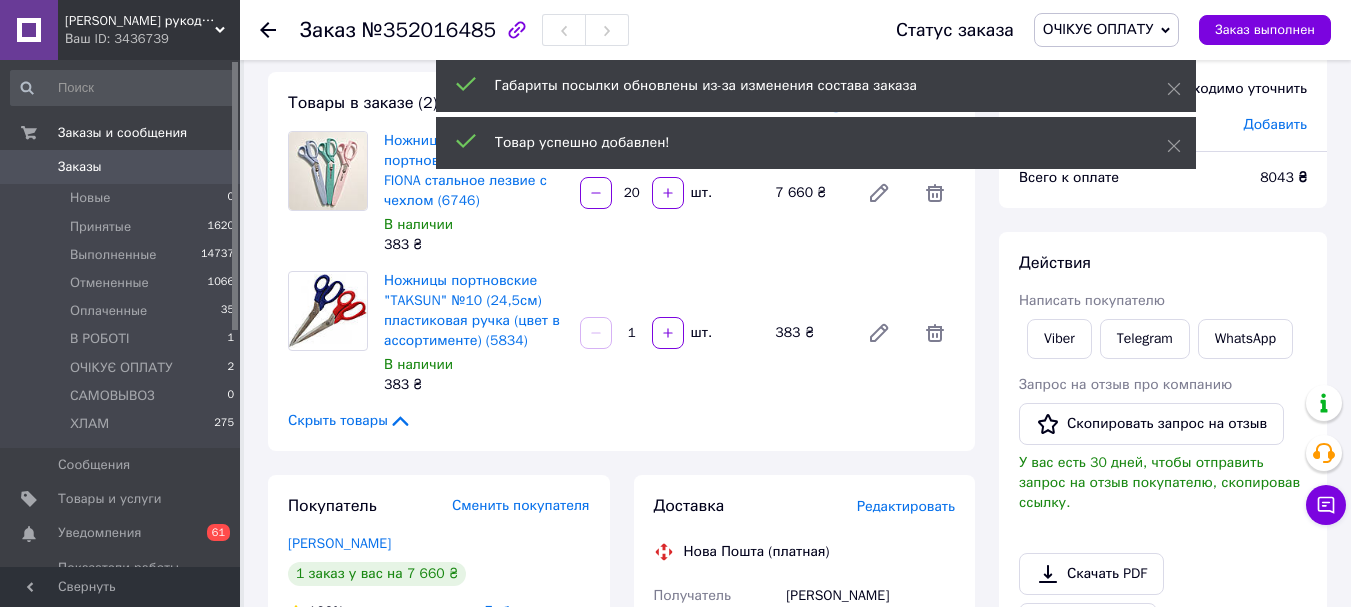 click 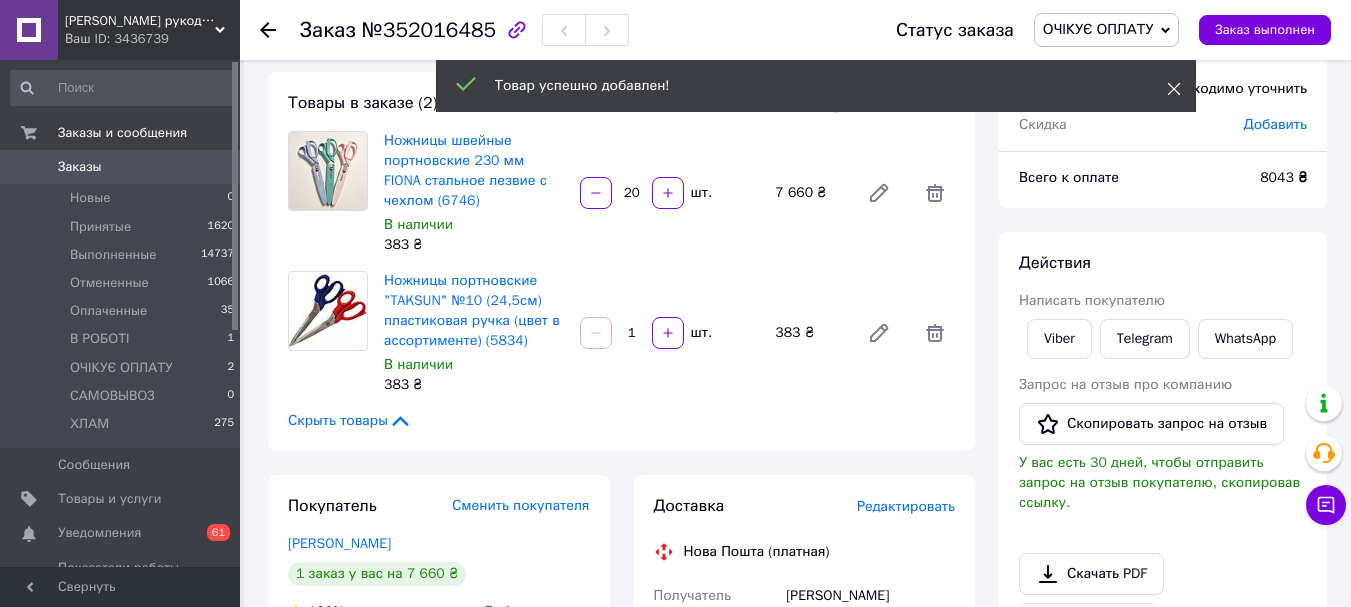 click 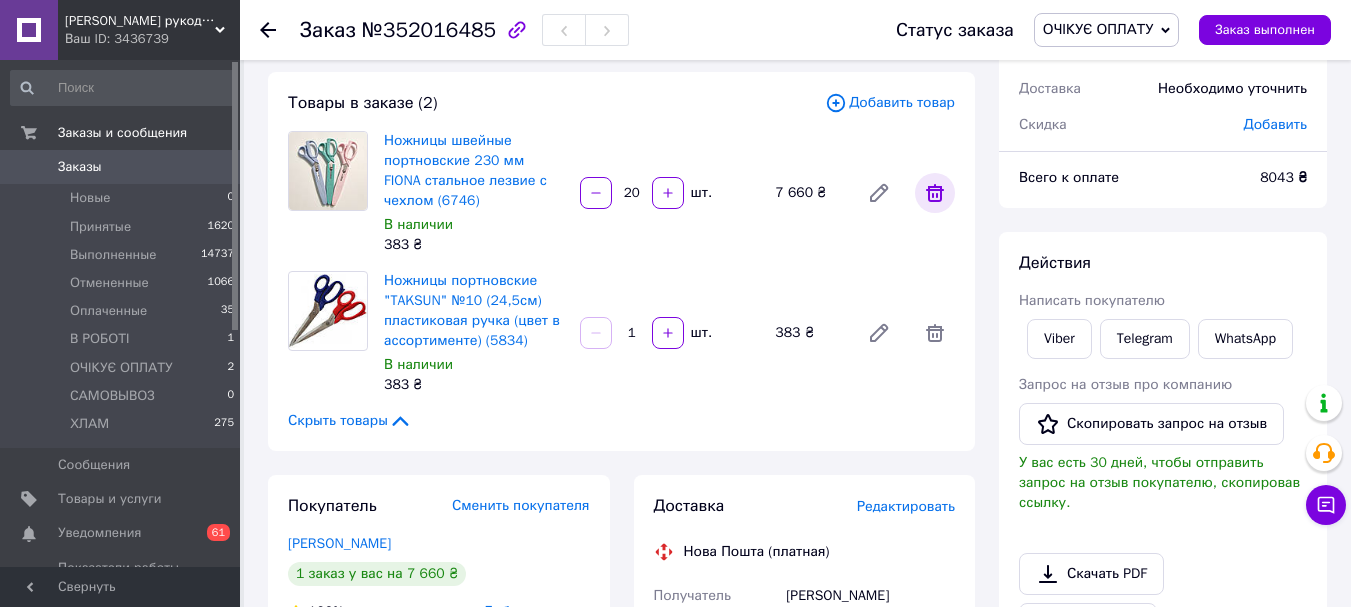 click 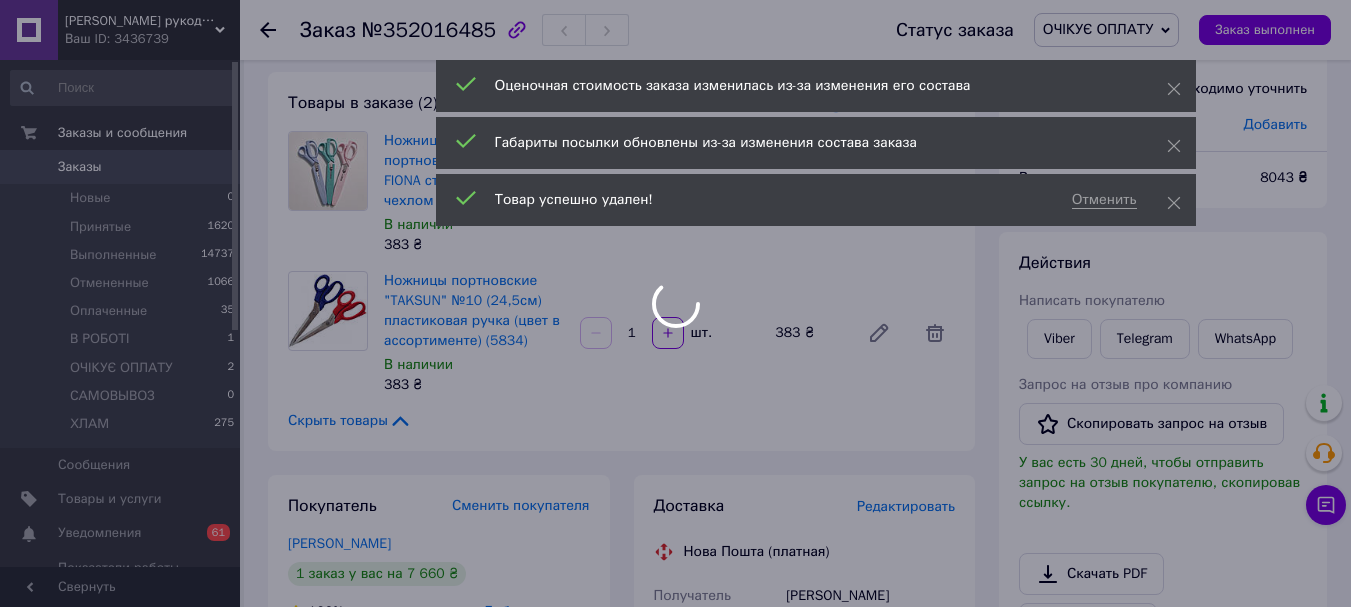 type on "1" 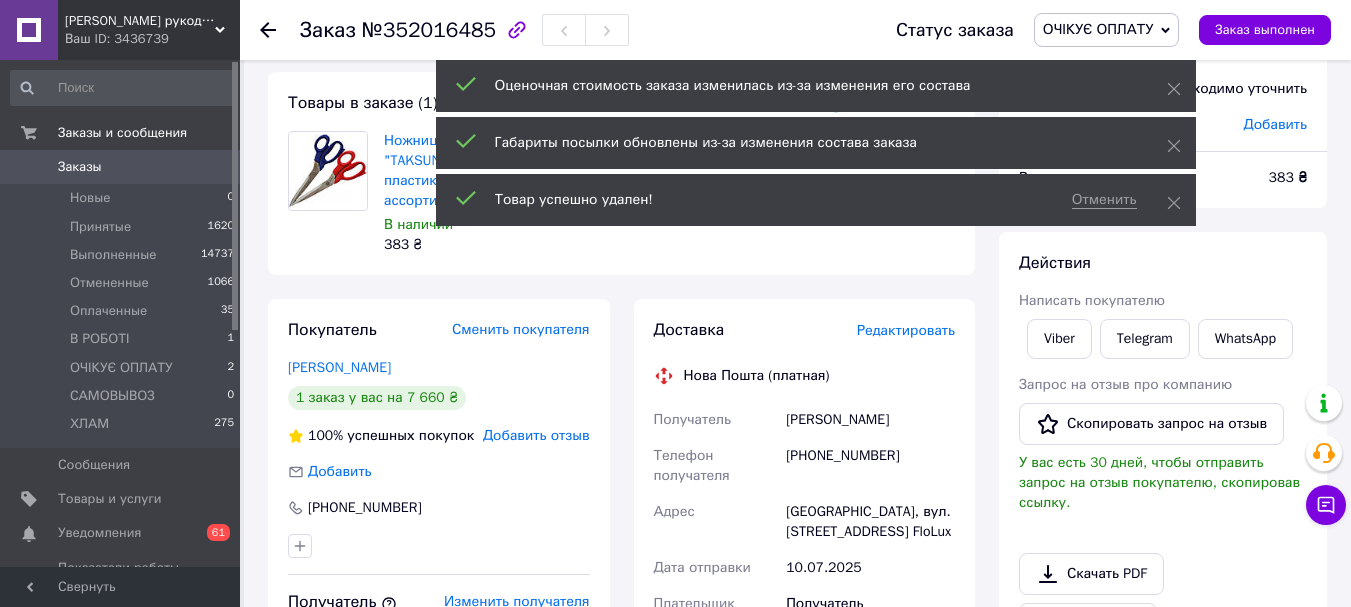 scroll, scrollTop: 0, scrollLeft: 0, axis: both 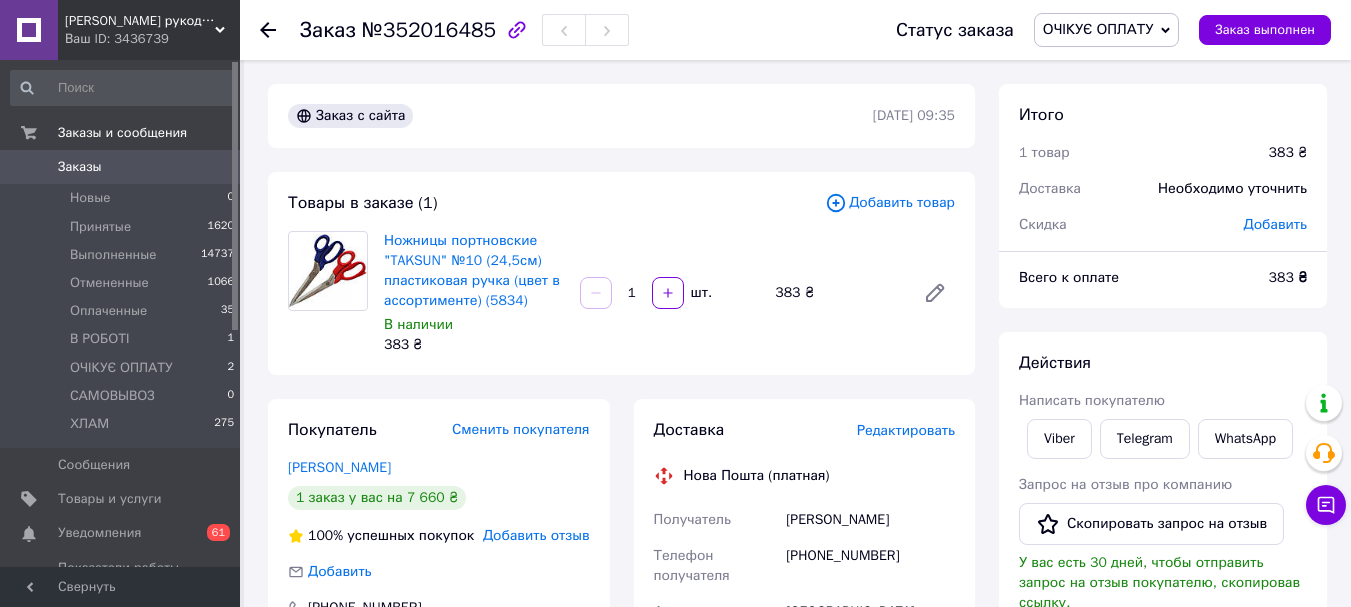click on "1" at bounding box center [632, 293] 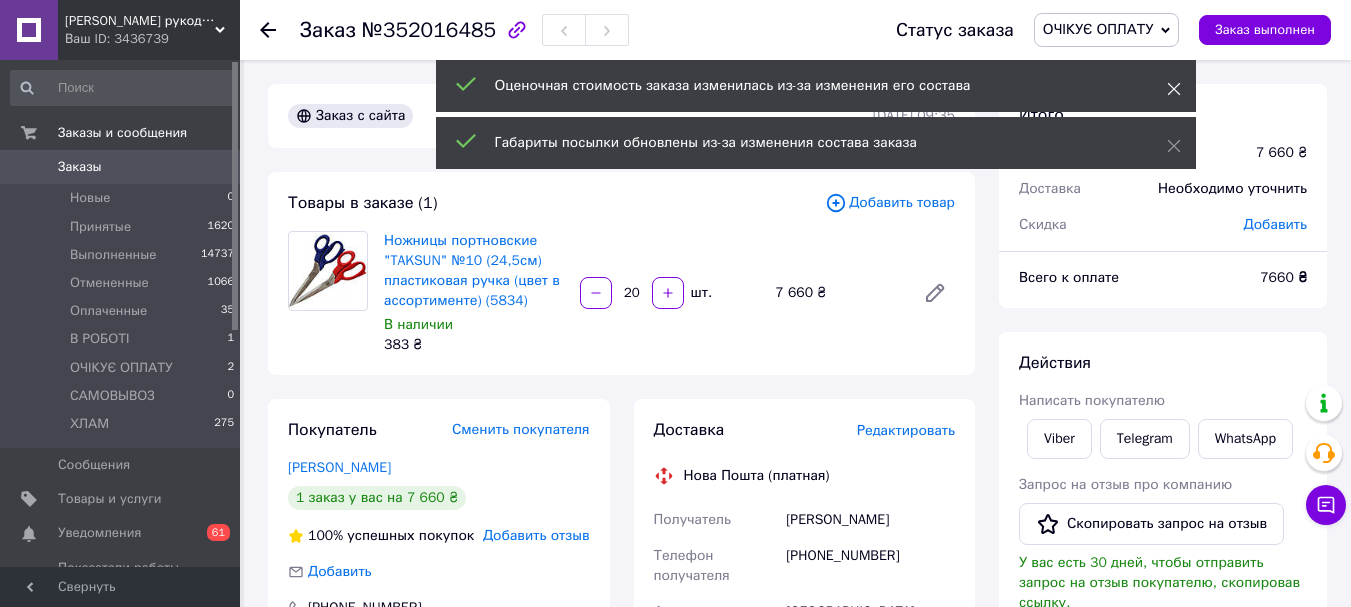 type on "20" 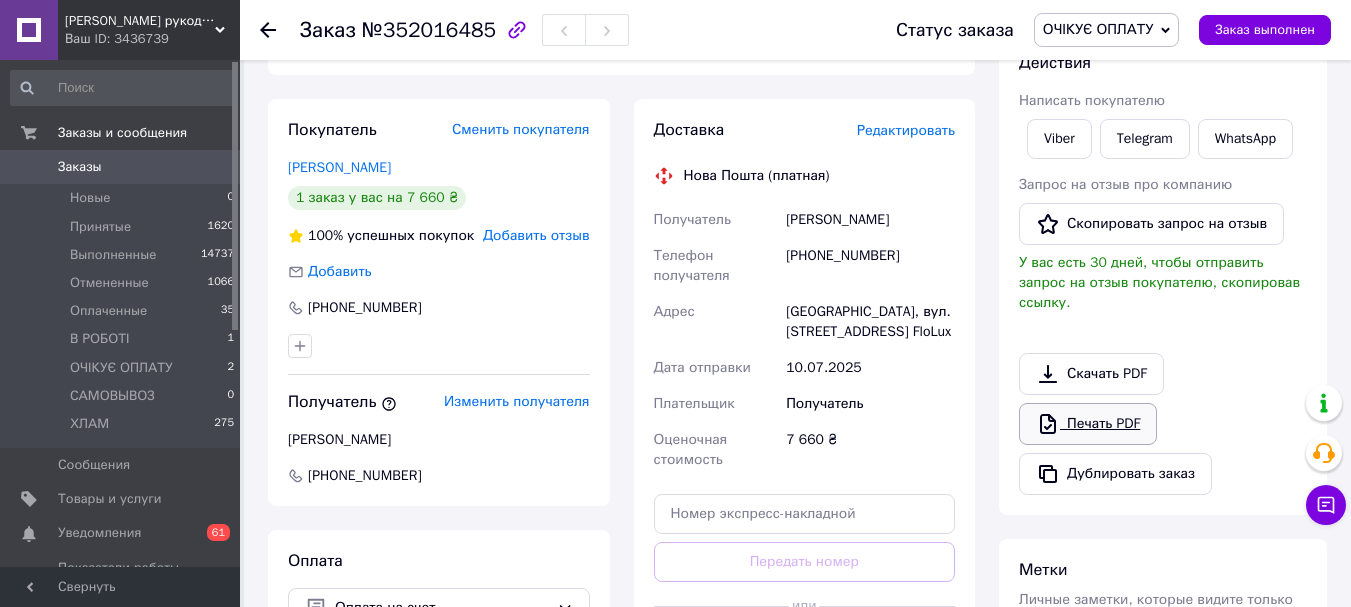 scroll, scrollTop: 600, scrollLeft: 0, axis: vertical 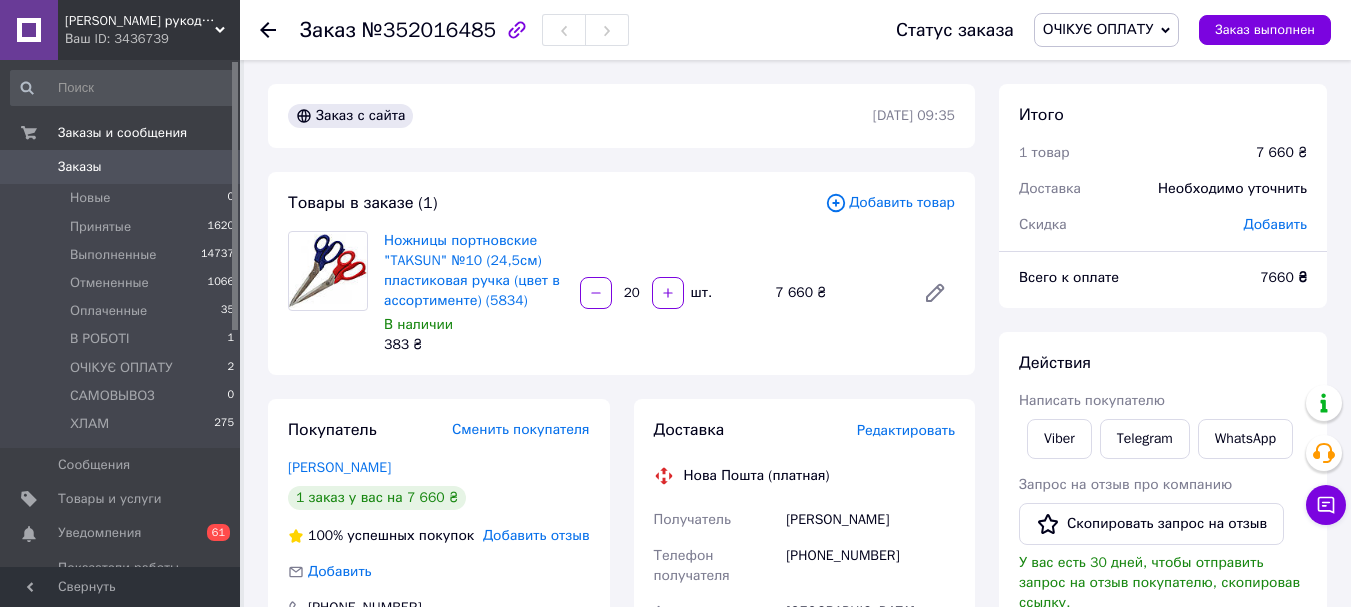 click on "Заказы" at bounding box center [80, 167] 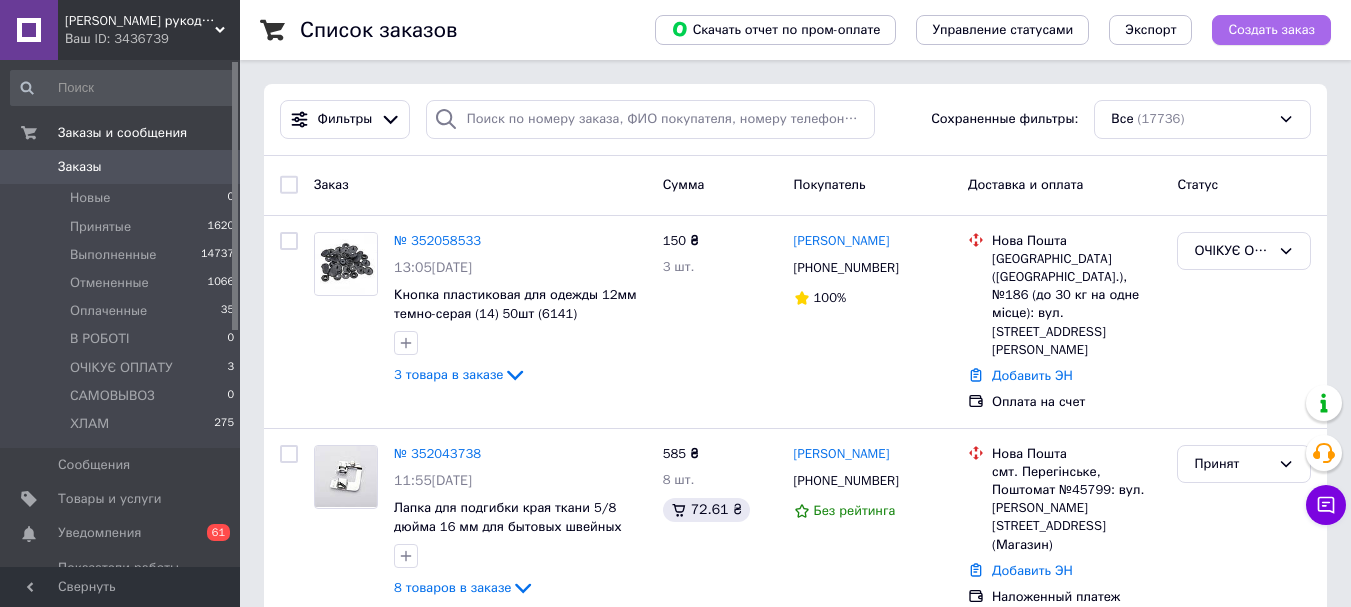 click on "Создать заказ" at bounding box center [1271, 30] 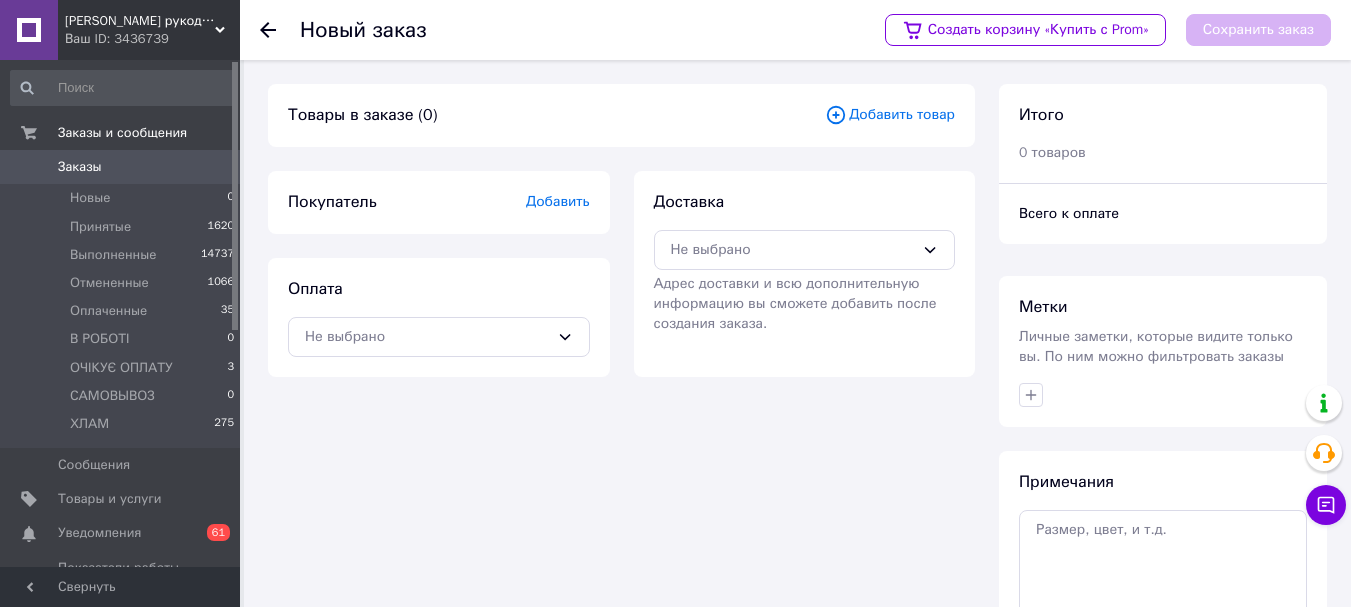 click on "Добавить товар" at bounding box center (890, 115) 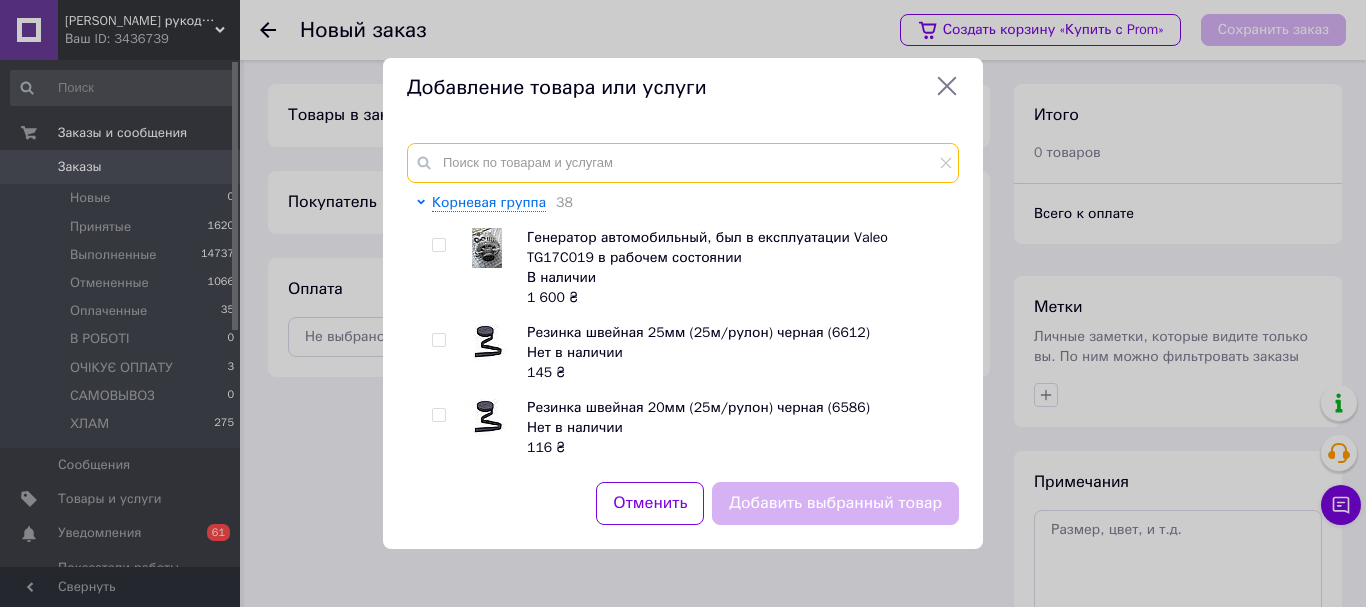 click at bounding box center [683, 163] 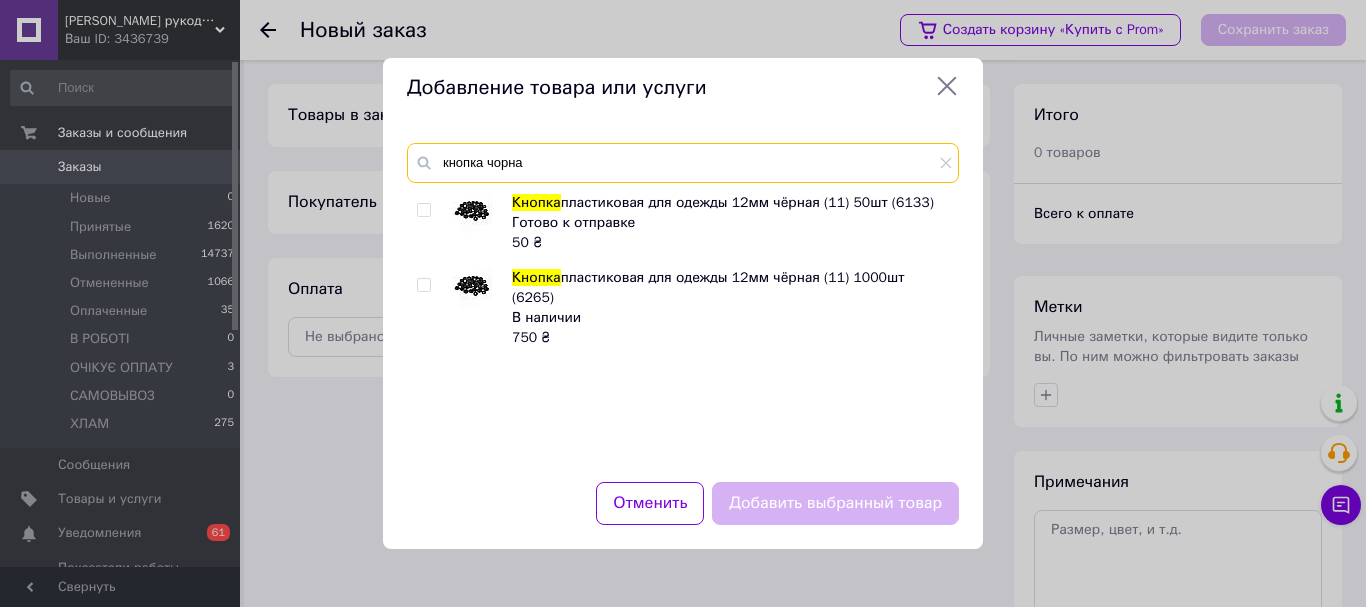 type on "кнопка чорна" 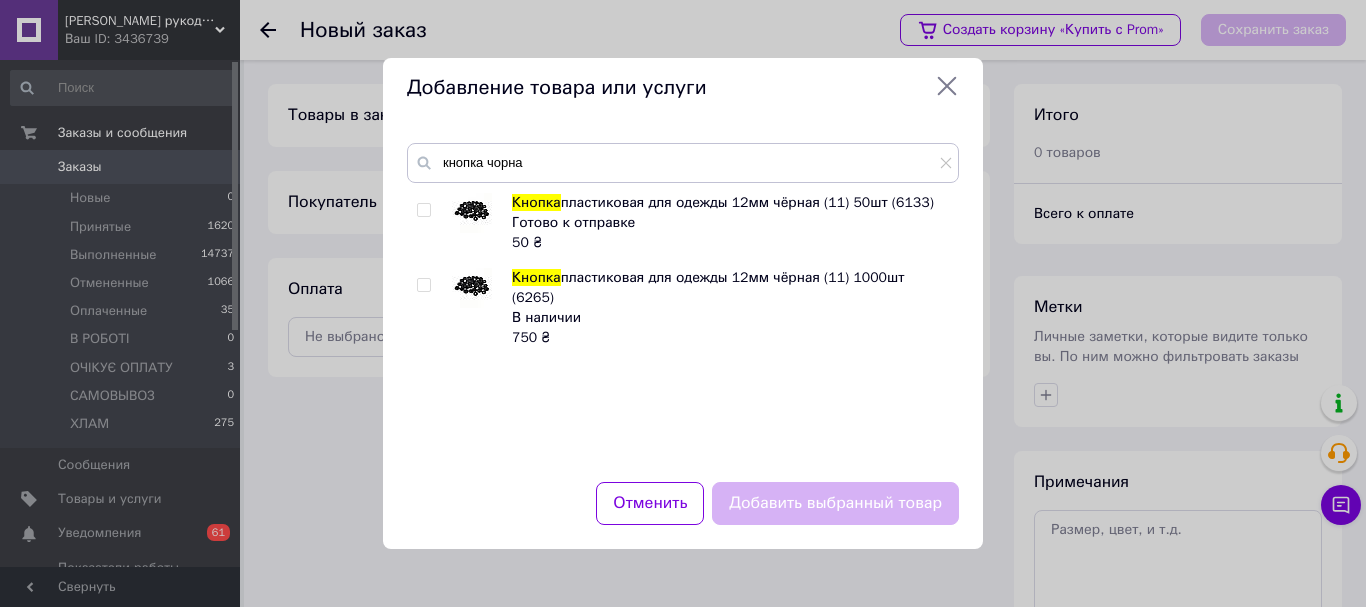 click at bounding box center [423, 210] 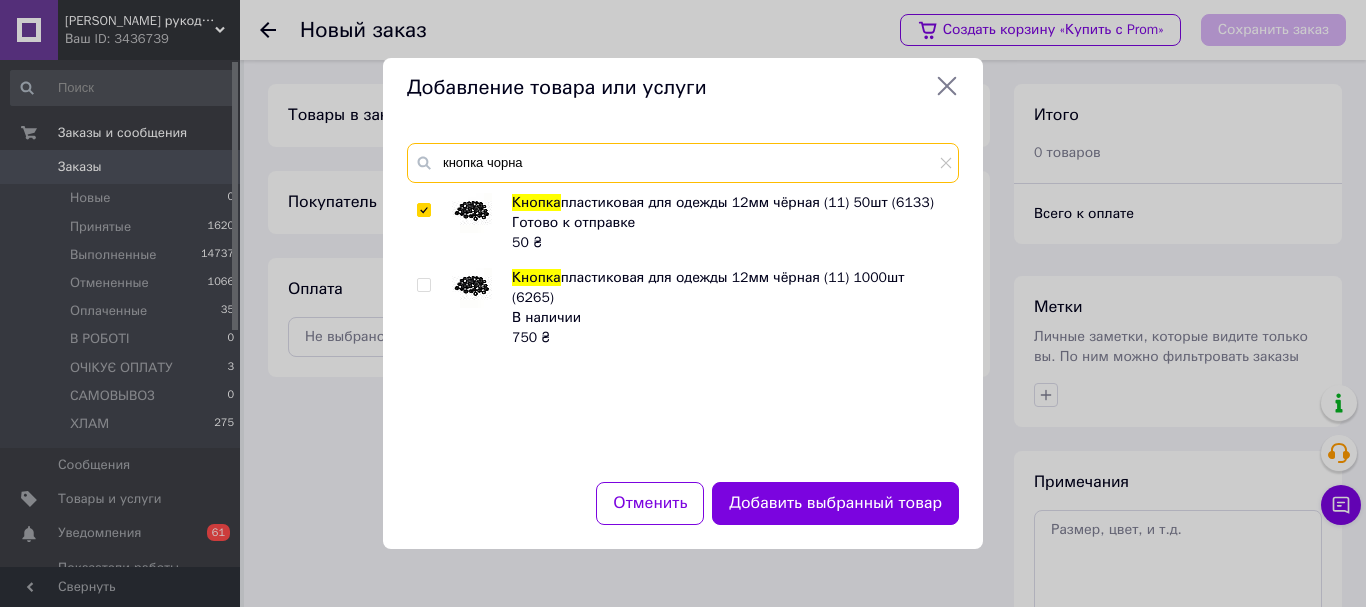 click on "кнопка чорна" at bounding box center (683, 163) 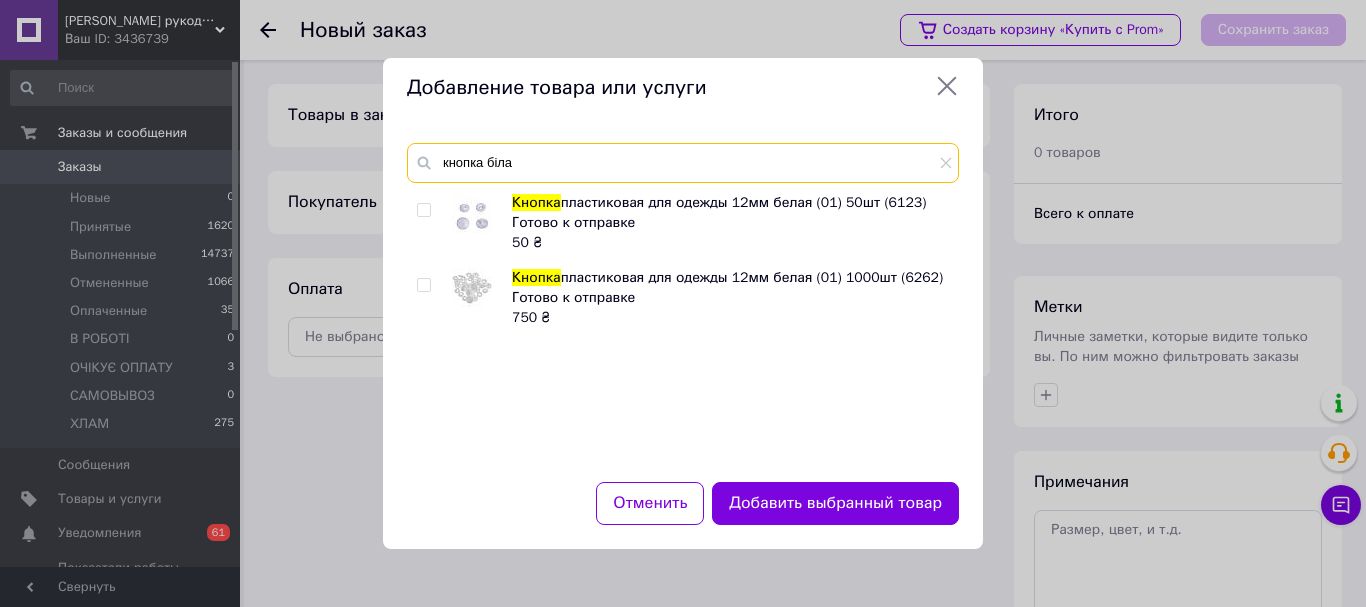 type on "кнопка біла" 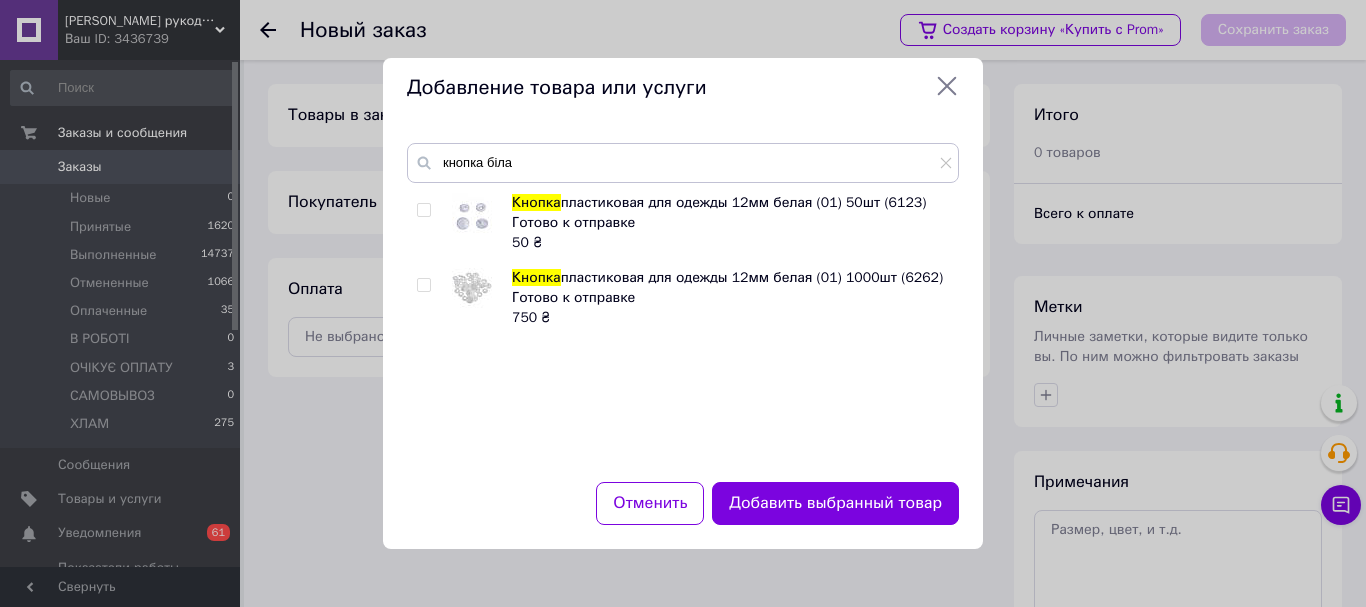 click at bounding box center (423, 210) 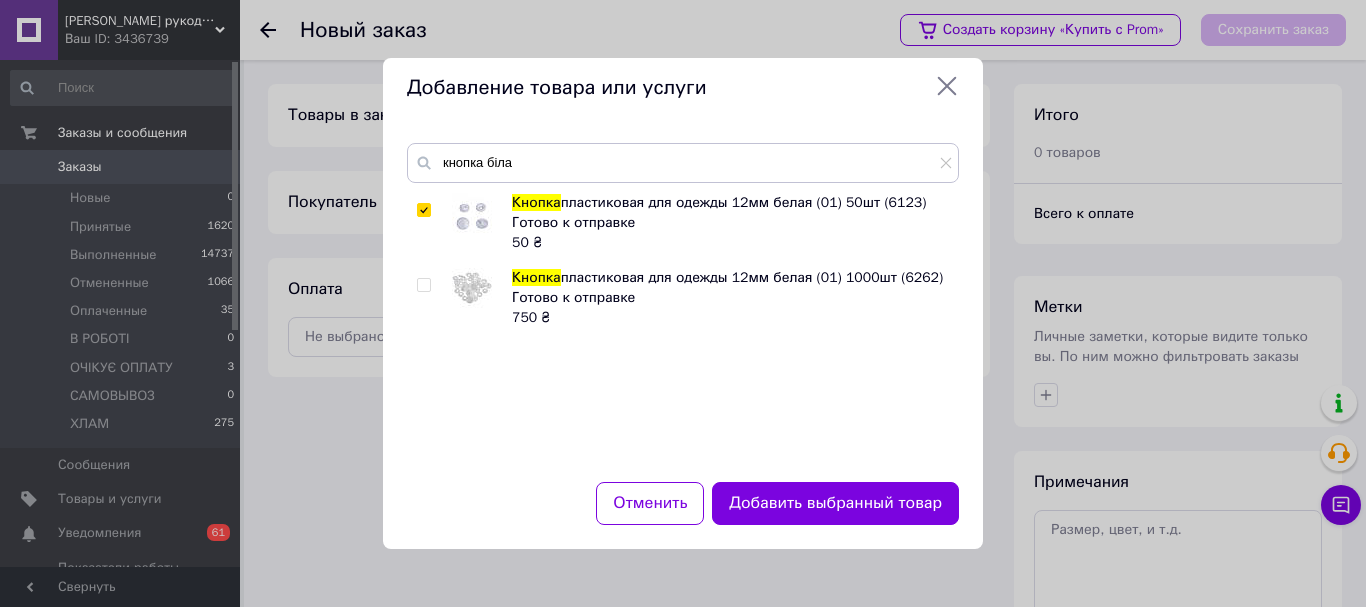 checkbox on "true" 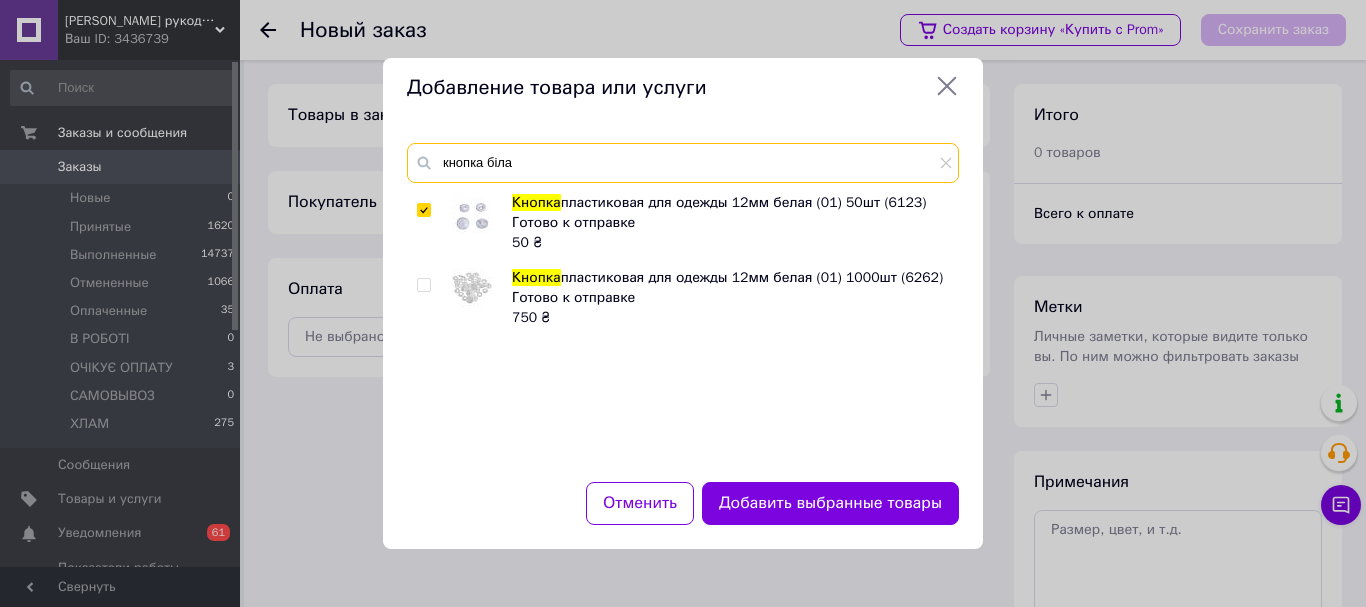 click on "кнопка біла" at bounding box center [683, 163] 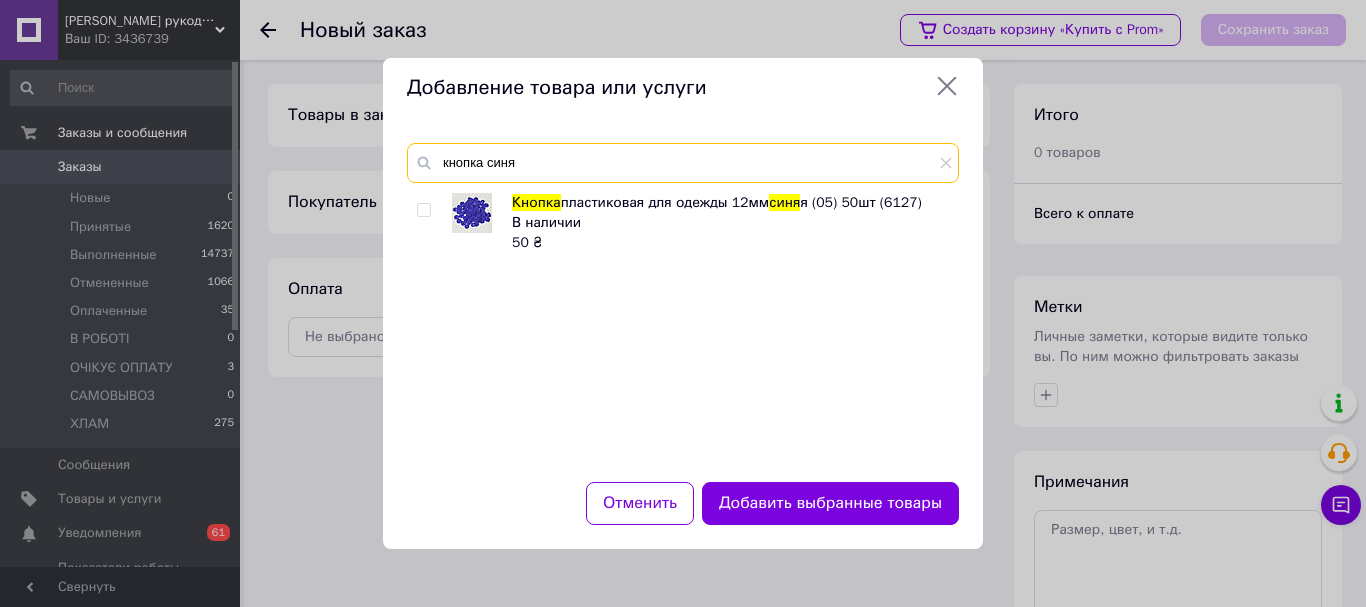 type on "кнопка синя" 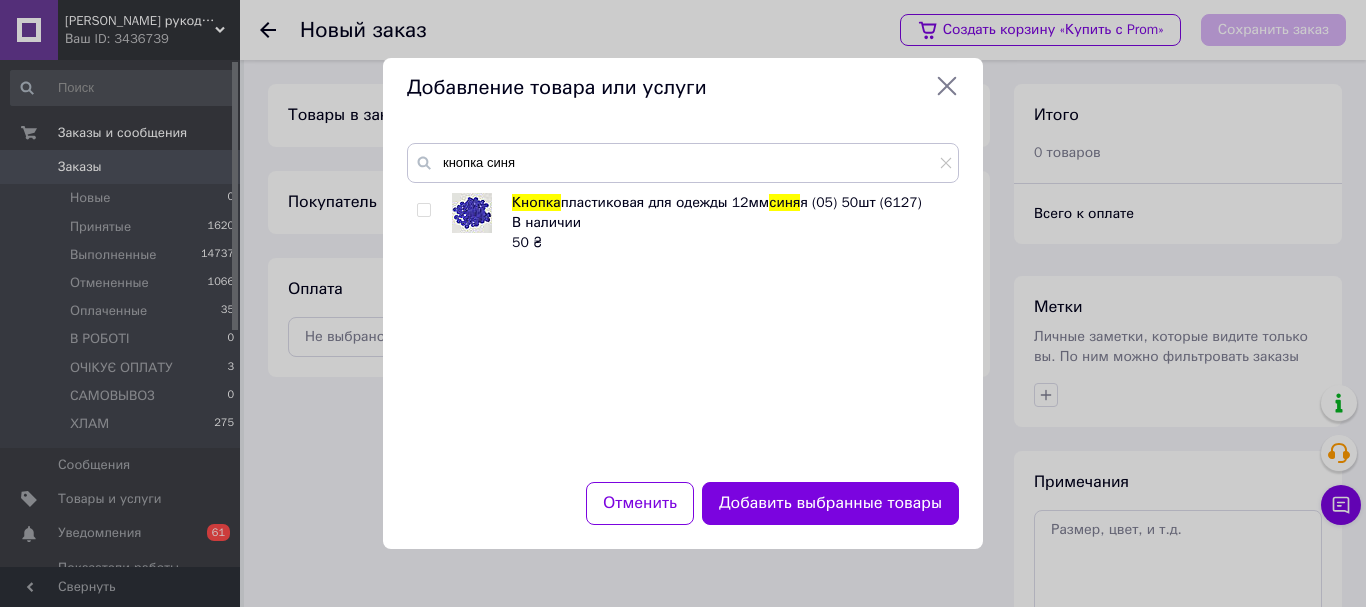 click at bounding box center (423, 210) 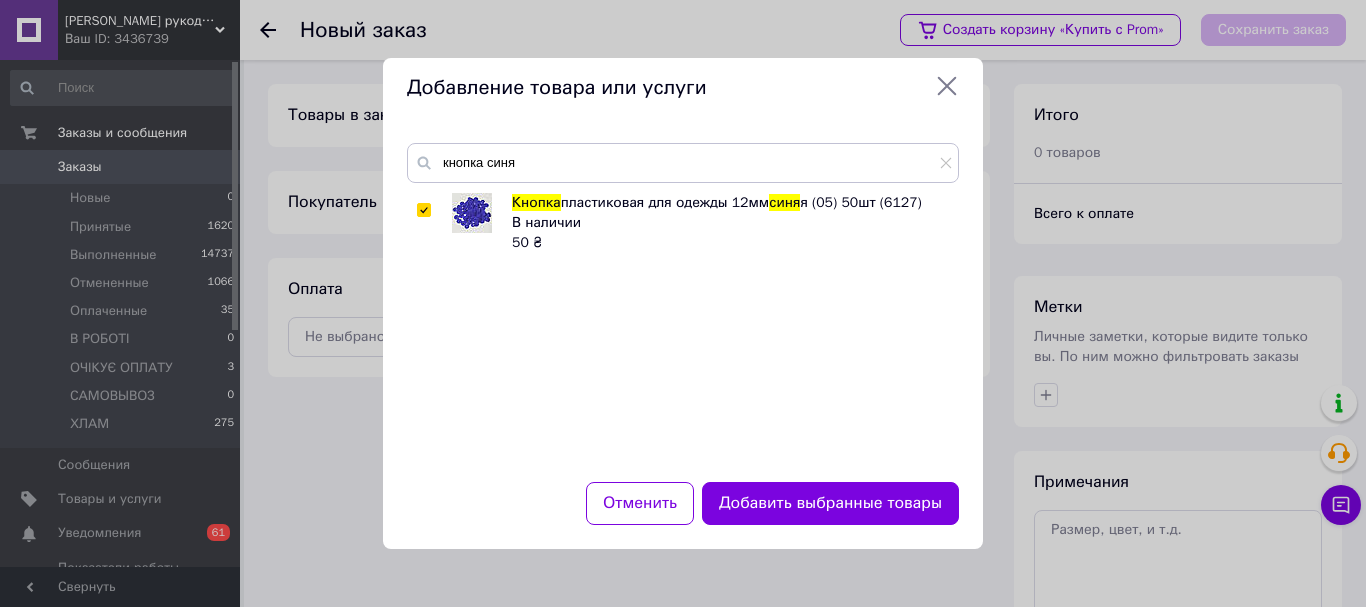 checkbox on "true" 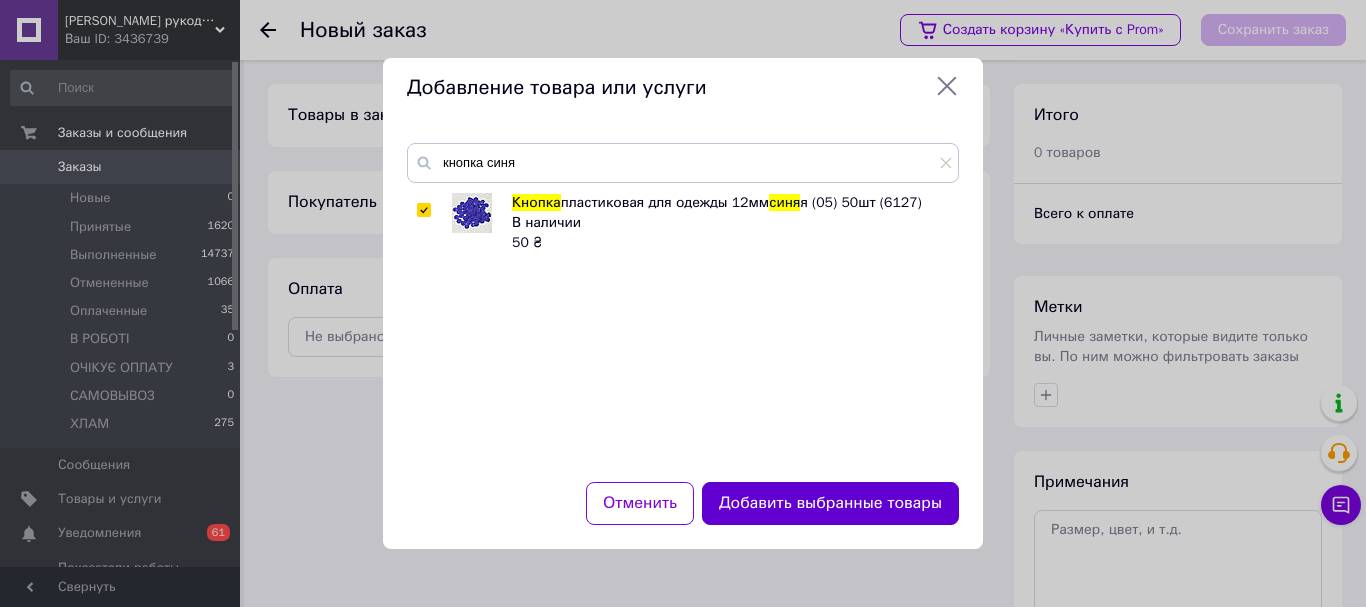 click on "Добавить выбранные товары" at bounding box center (830, 503) 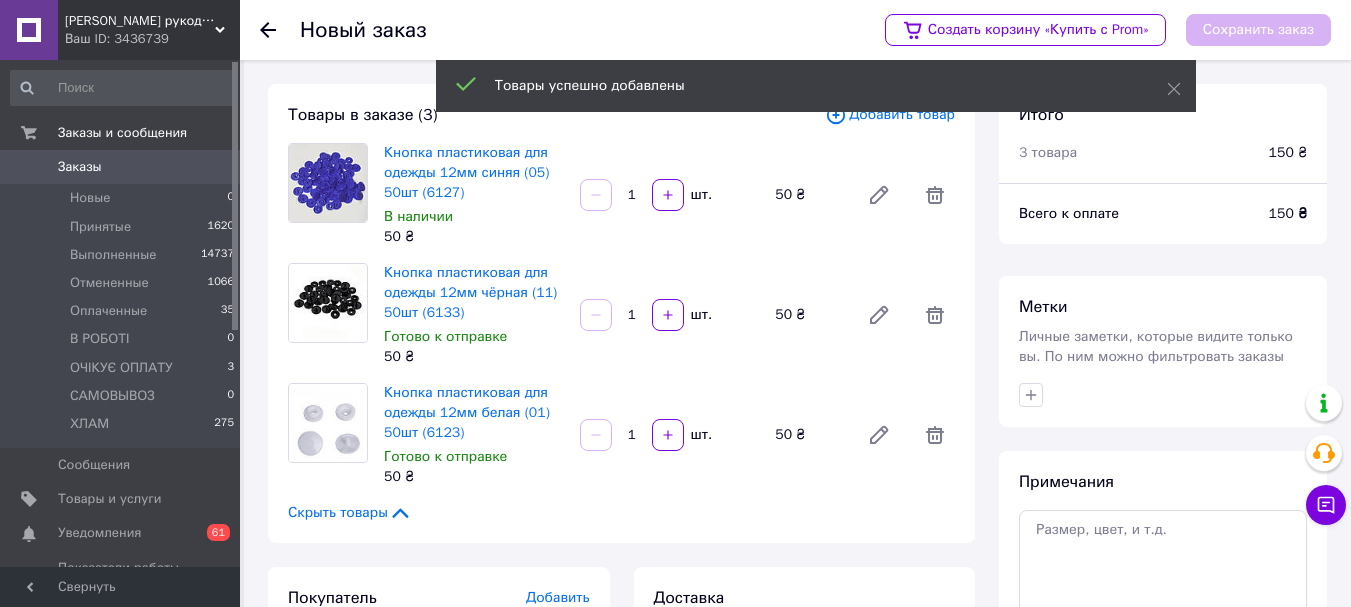 scroll, scrollTop: 200, scrollLeft: 0, axis: vertical 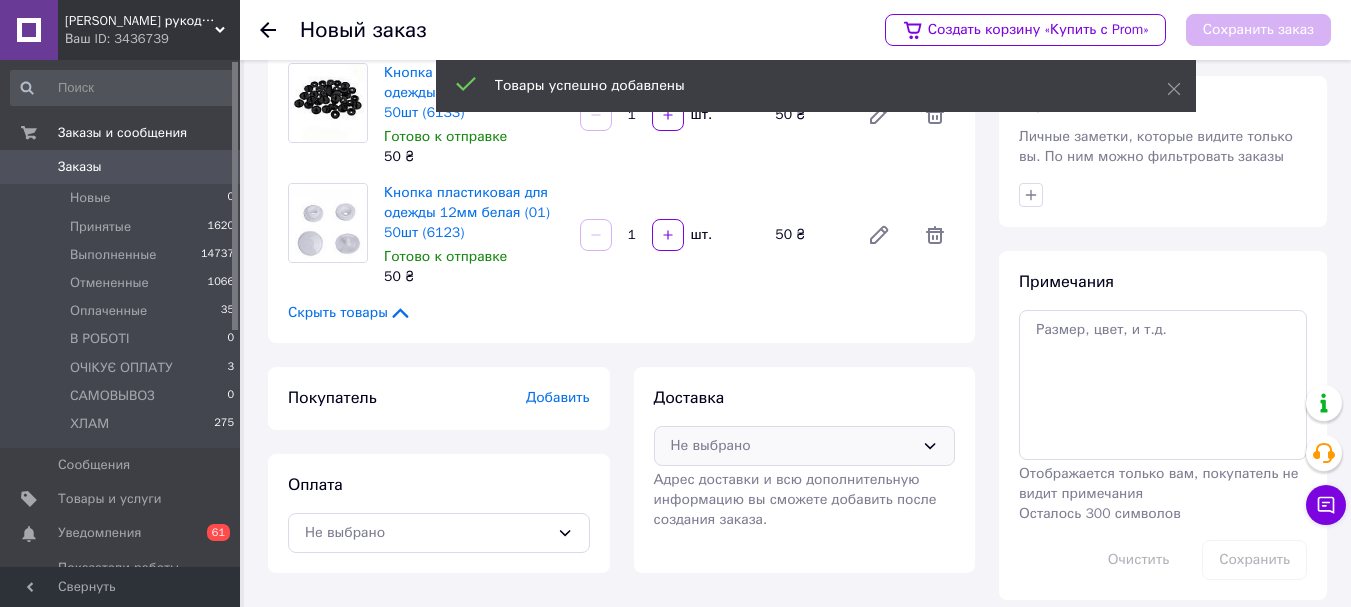 click on "Не выбрано" at bounding box center (793, 446) 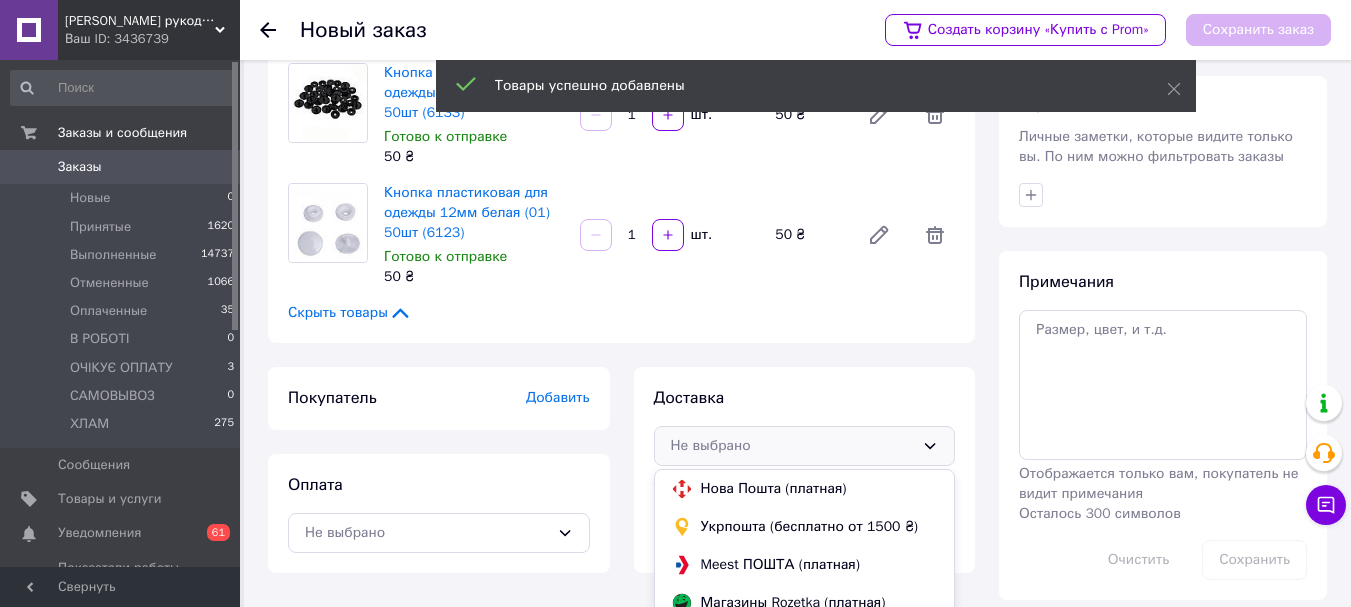 click on "Нова Пошта (платная)" at bounding box center [820, 489] 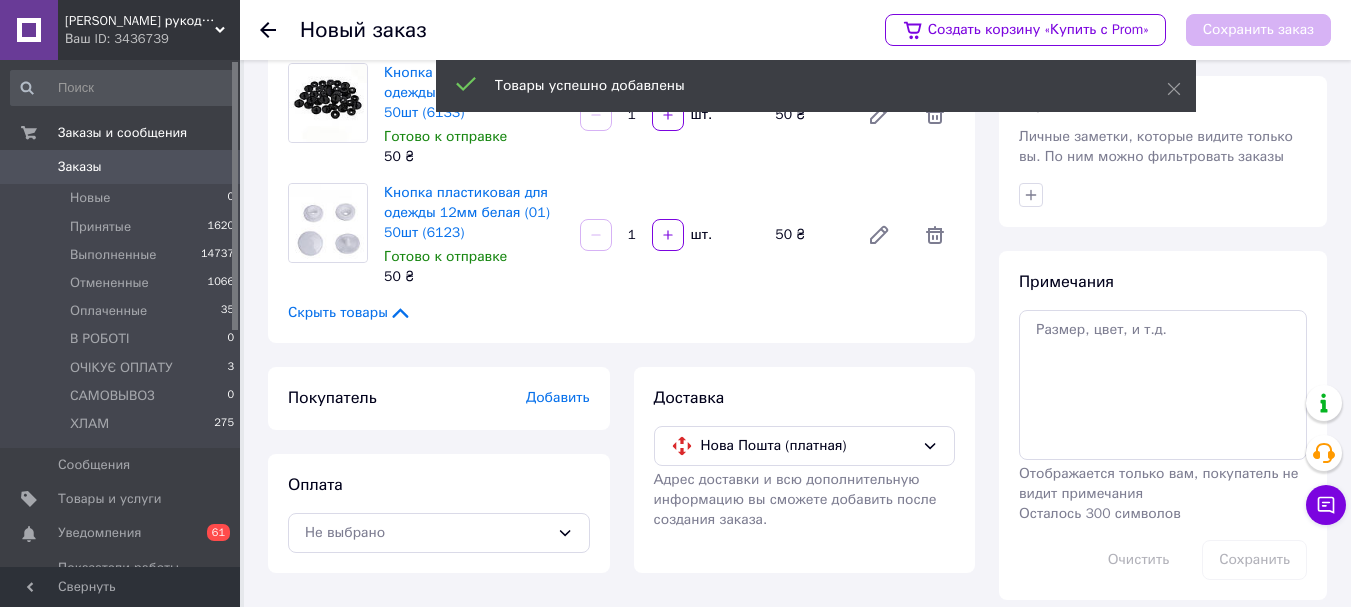 click on "Добавить" at bounding box center (558, 397) 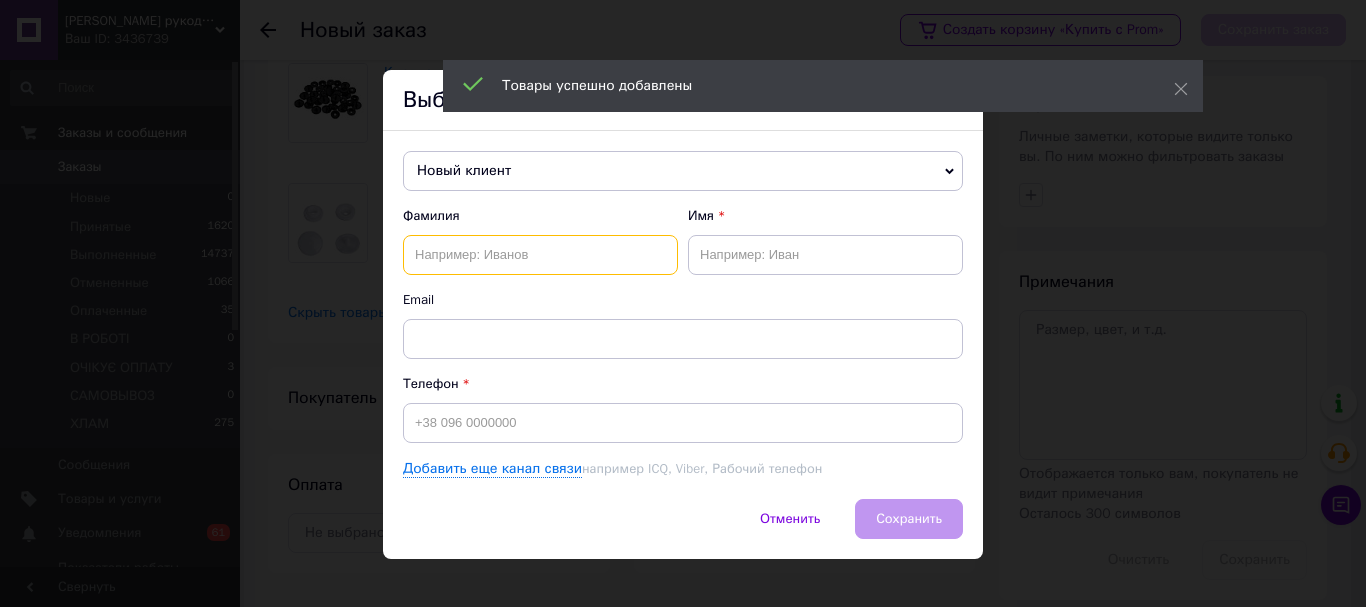click at bounding box center (540, 255) 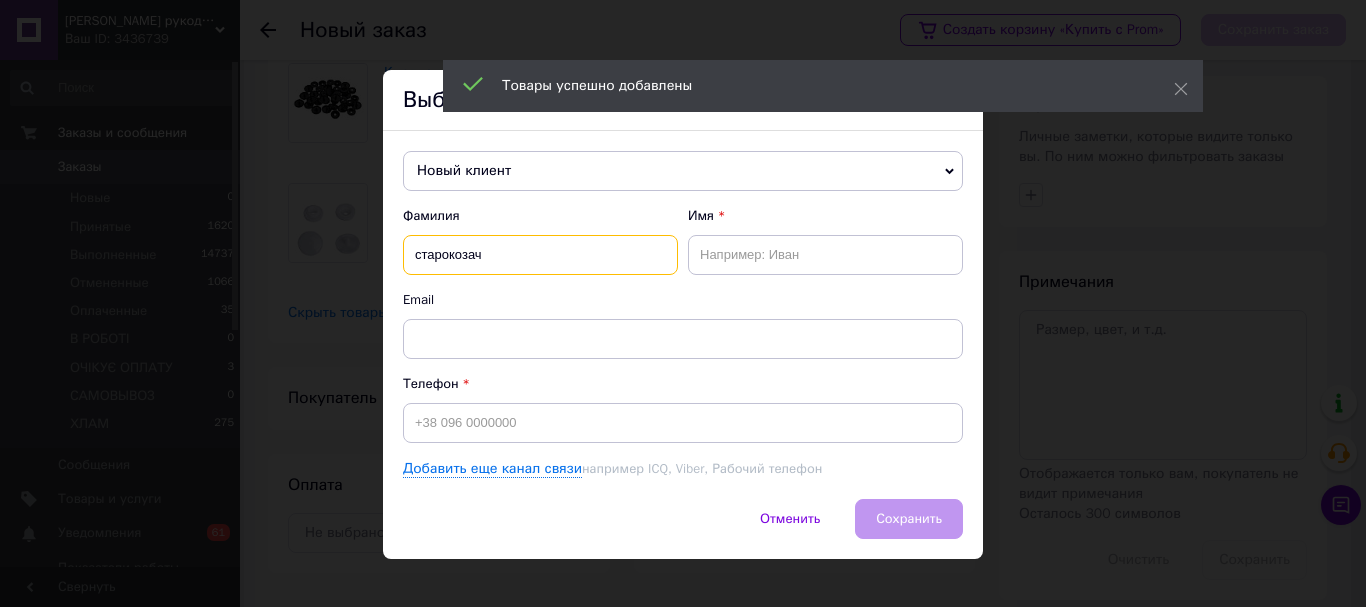 type on "старокозаче" 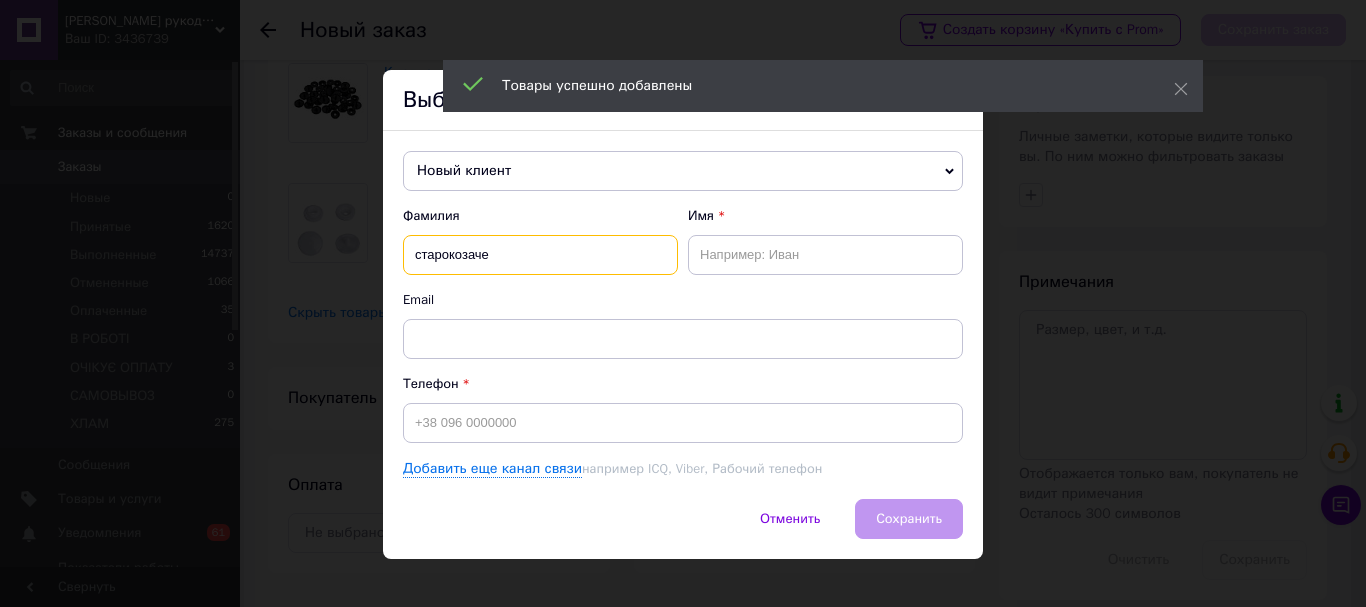 drag, startPoint x: 505, startPoint y: 257, endPoint x: 395, endPoint y: 257, distance: 110 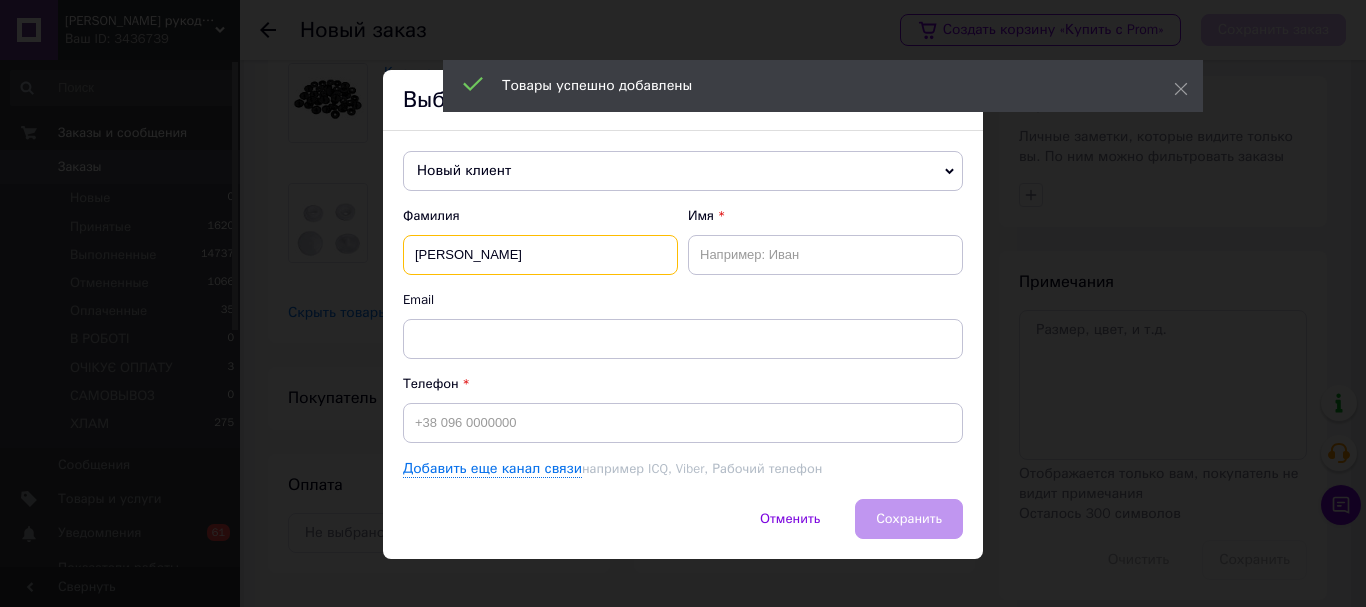 type on "[PERSON_NAME]" 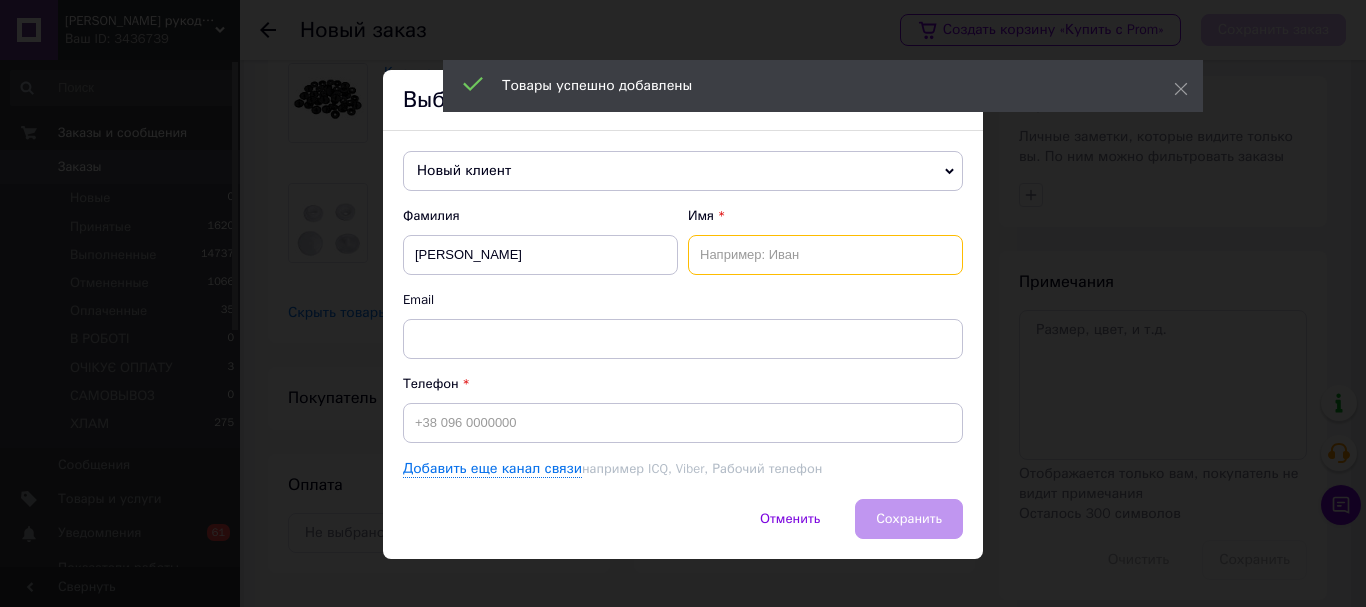click at bounding box center (825, 255) 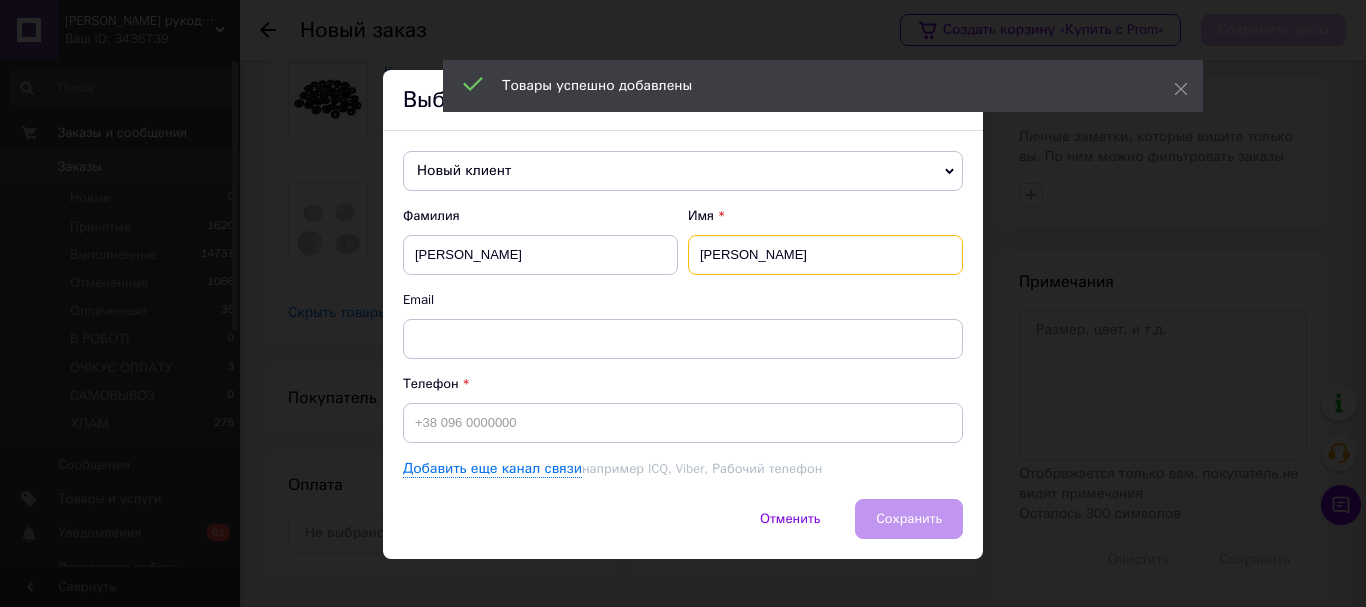 type on "[PERSON_NAME]" 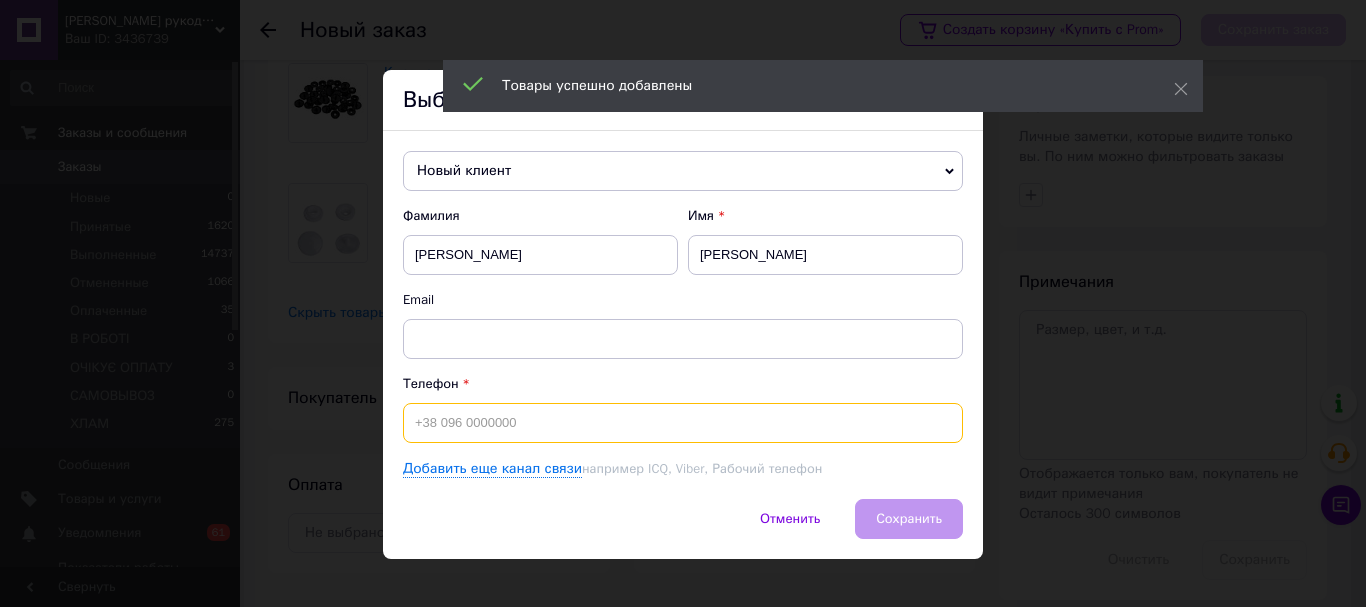 click at bounding box center [683, 423] 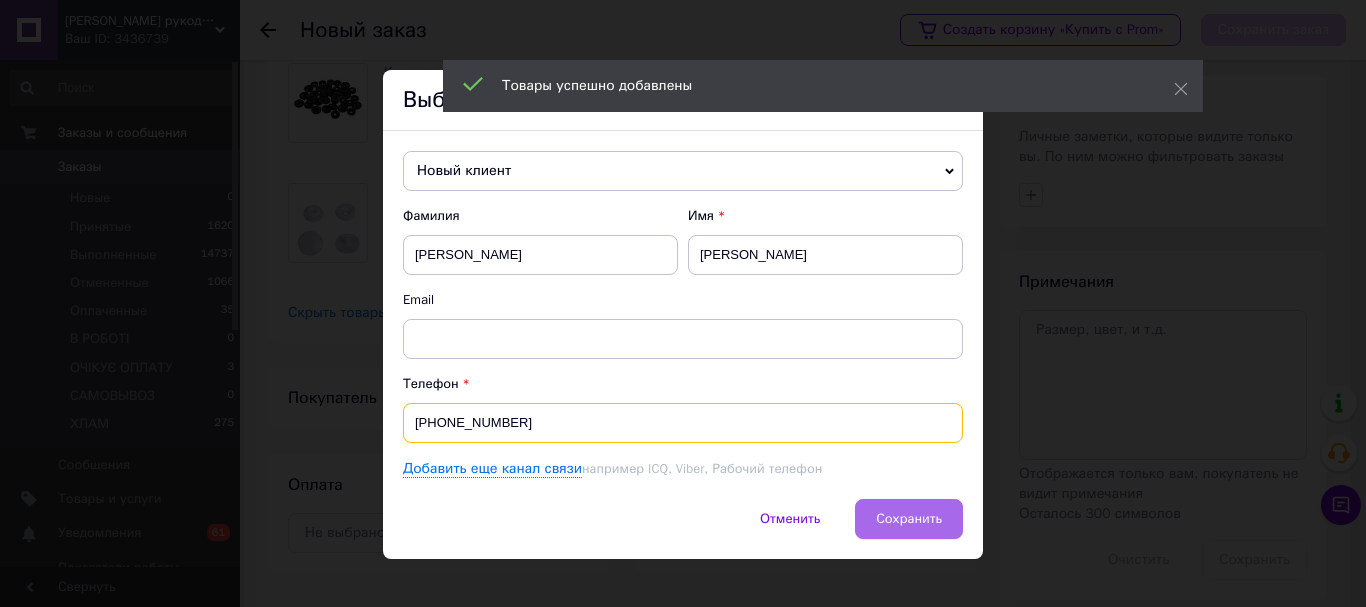 type on "[PHONE_NUMBER]" 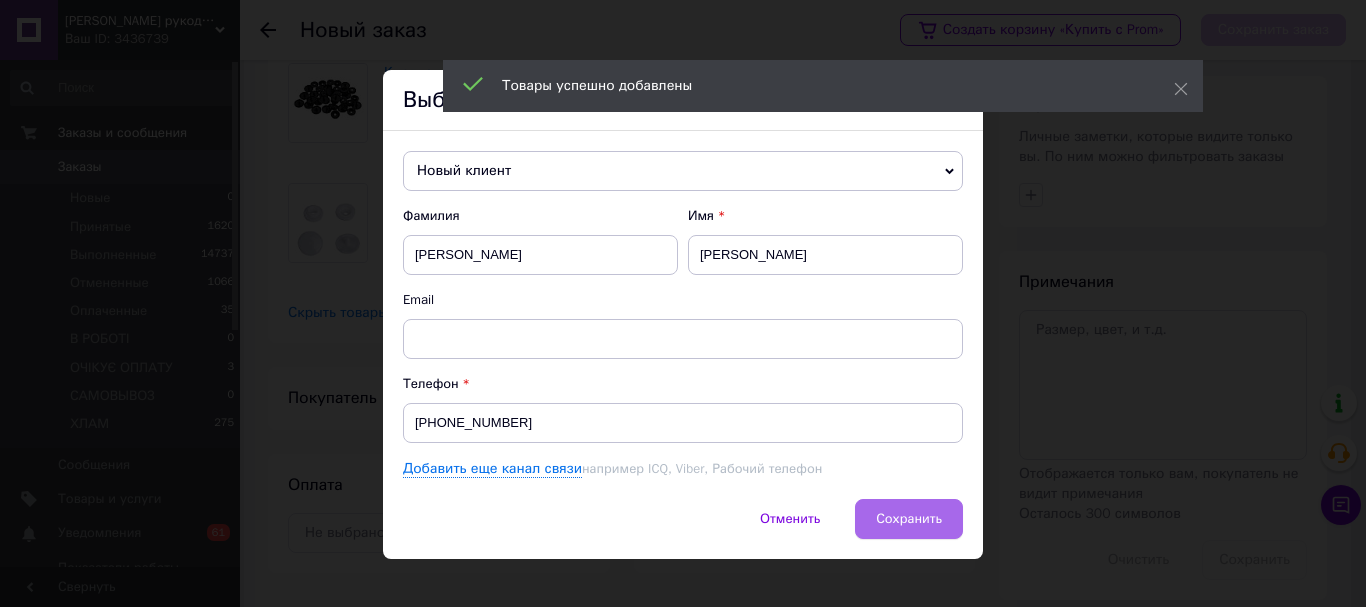 click on "Сохранить" at bounding box center [909, 519] 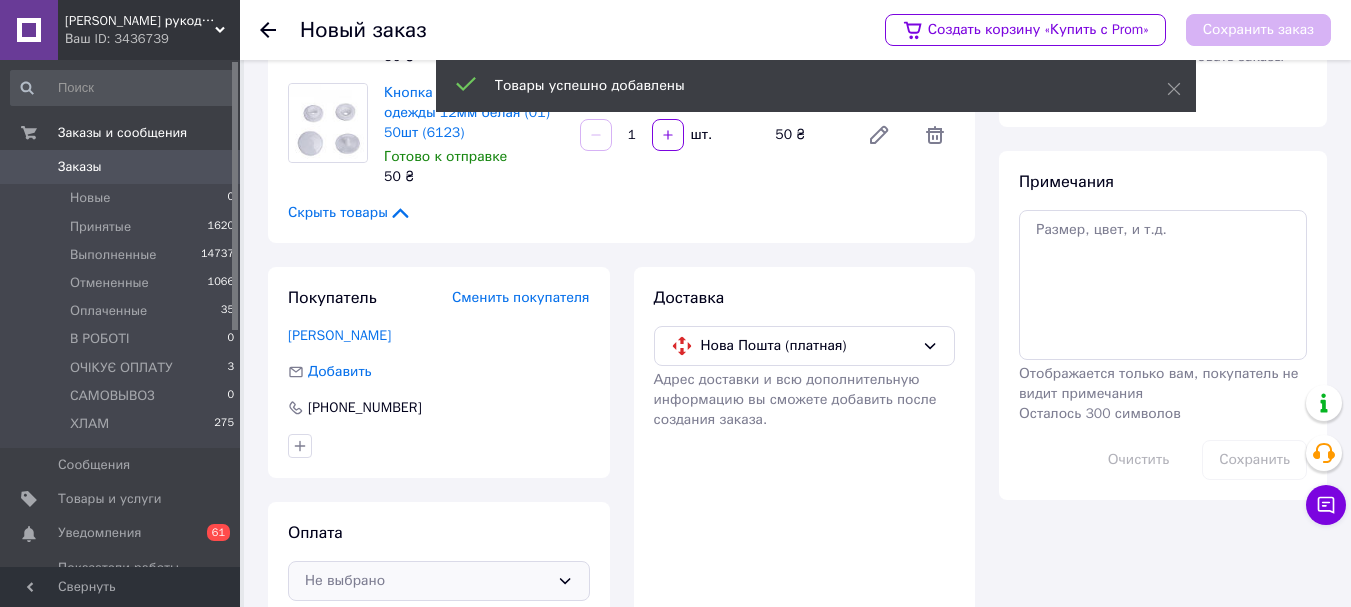scroll, scrollTop: 338, scrollLeft: 0, axis: vertical 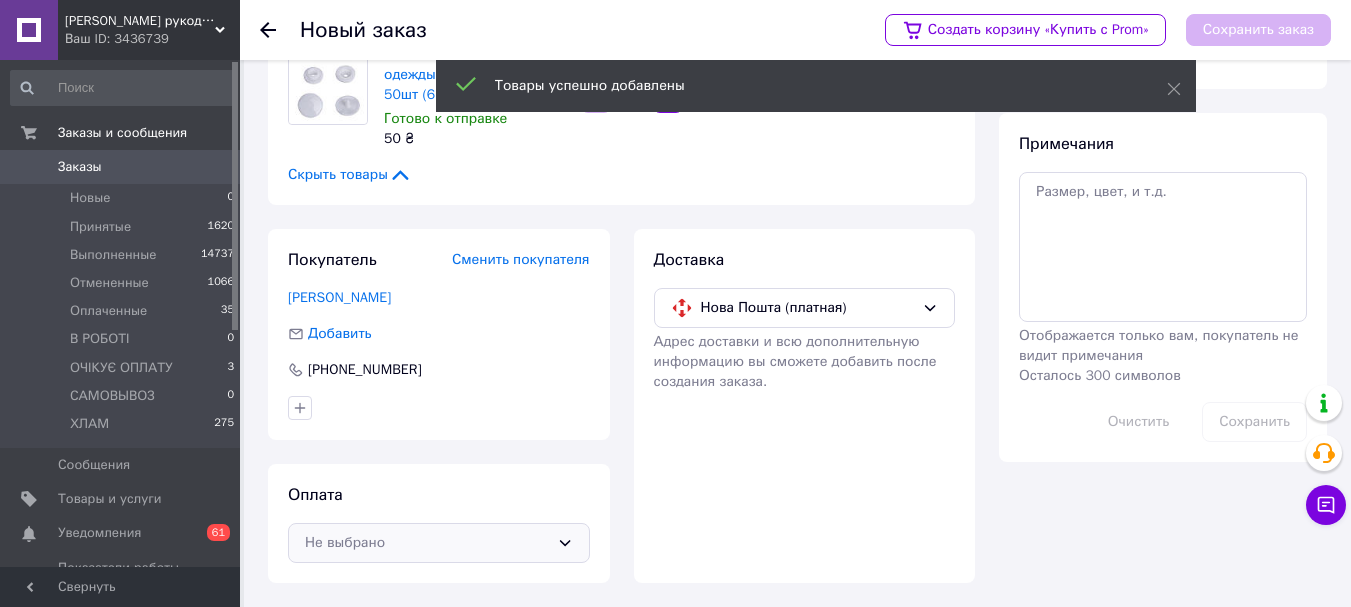click on "Не выбрано" at bounding box center [427, 543] 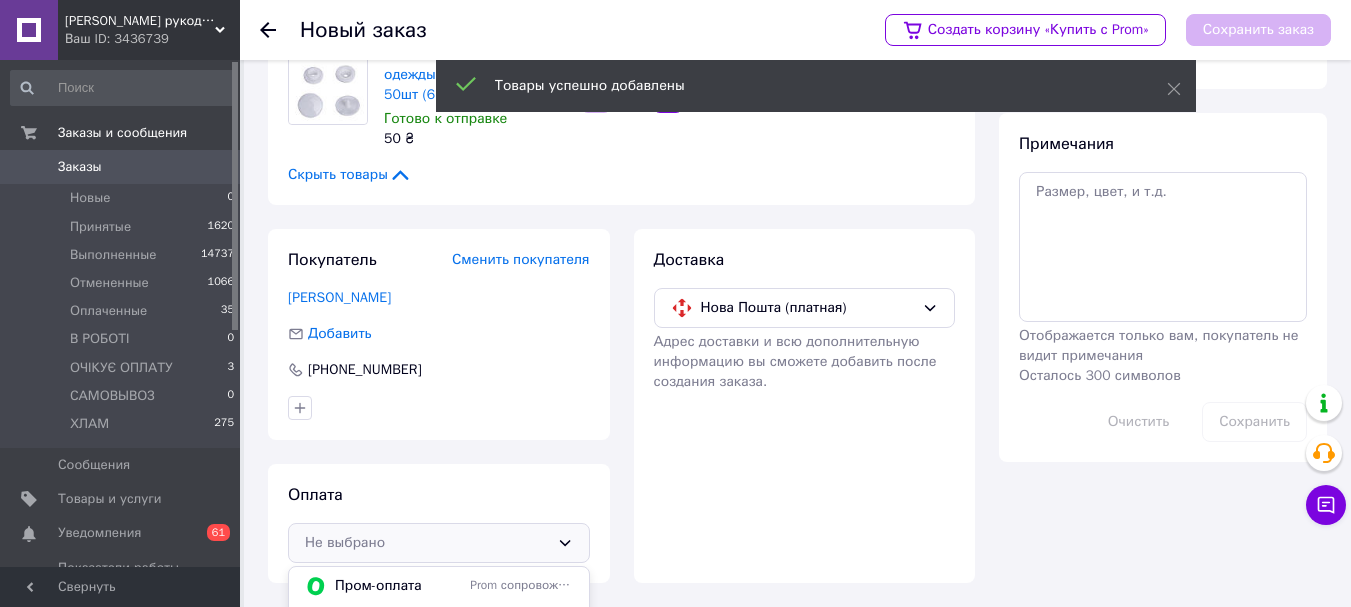 scroll, scrollTop: 471, scrollLeft: 0, axis: vertical 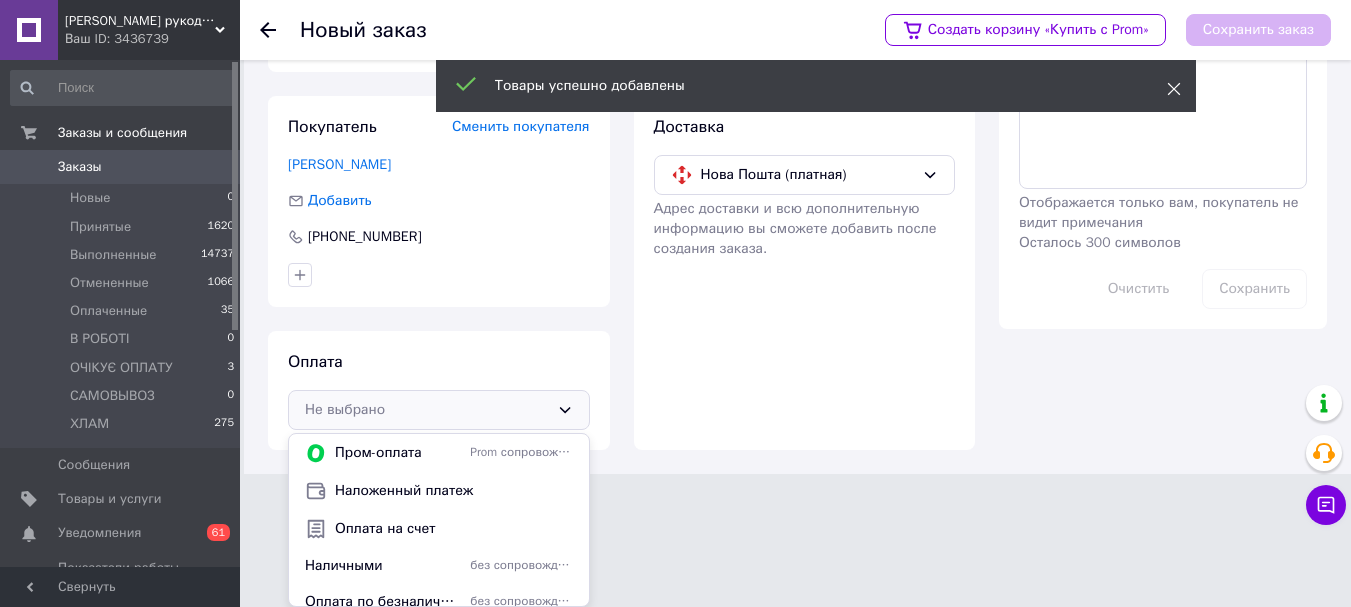 click 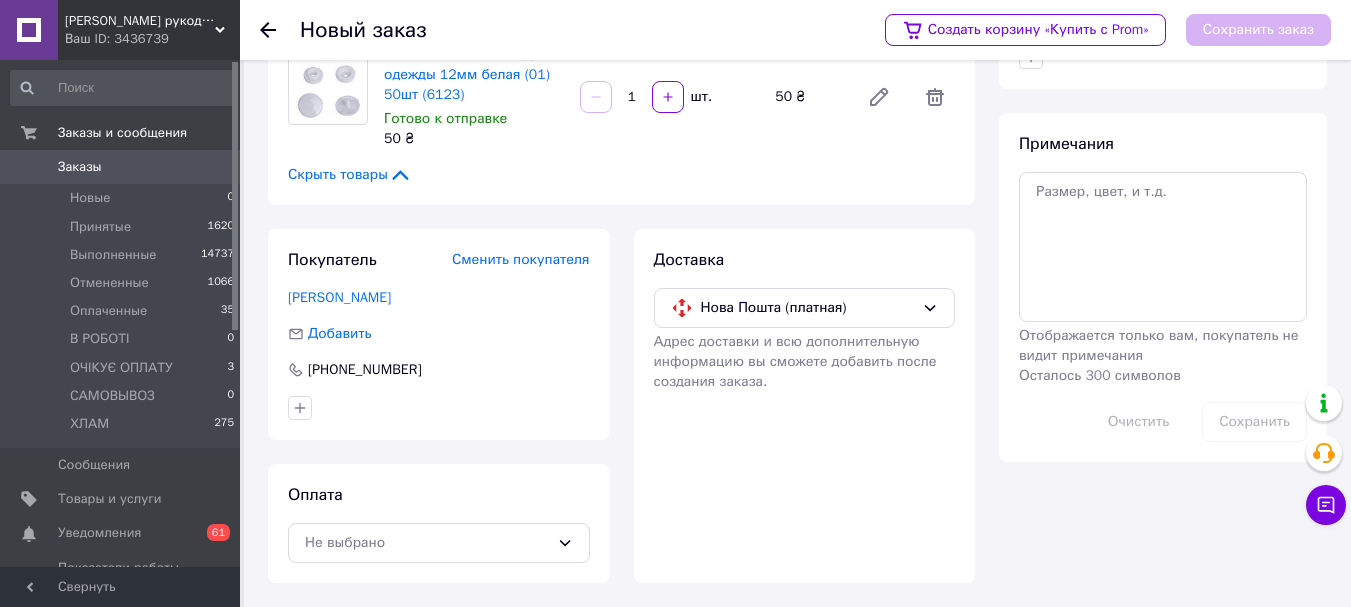 scroll, scrollTop: 338, scrollLeft: 0, axis: vertical 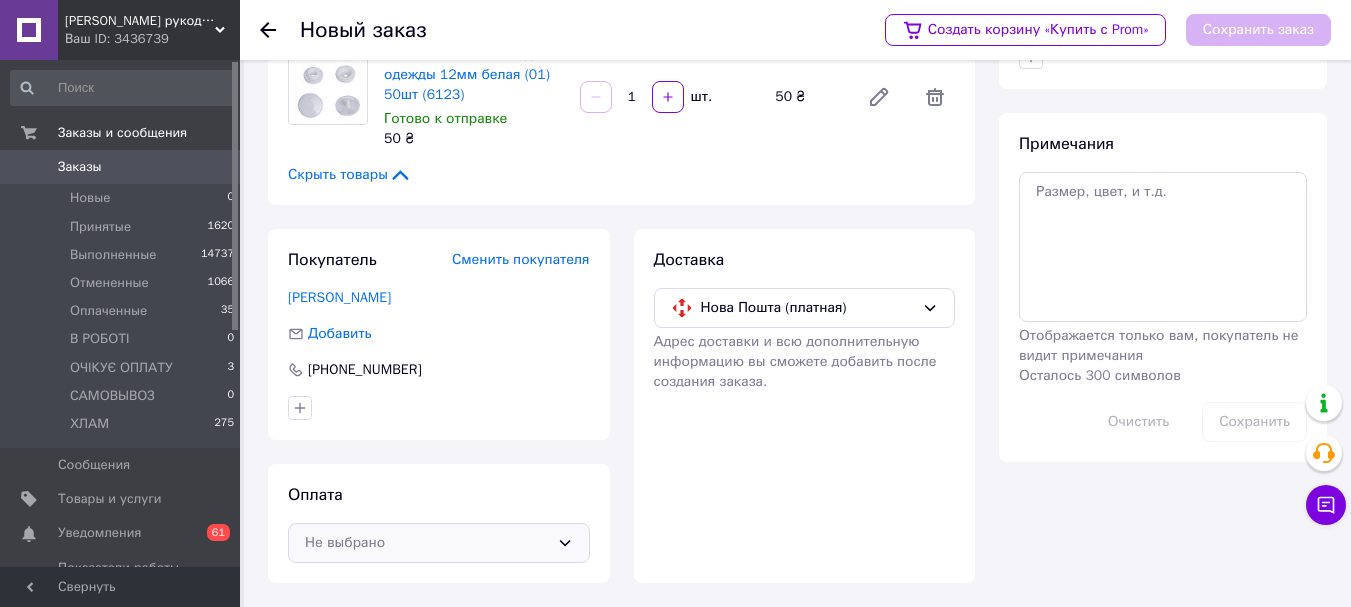 click on "Не выбрано" at bounding box center (427, 543) 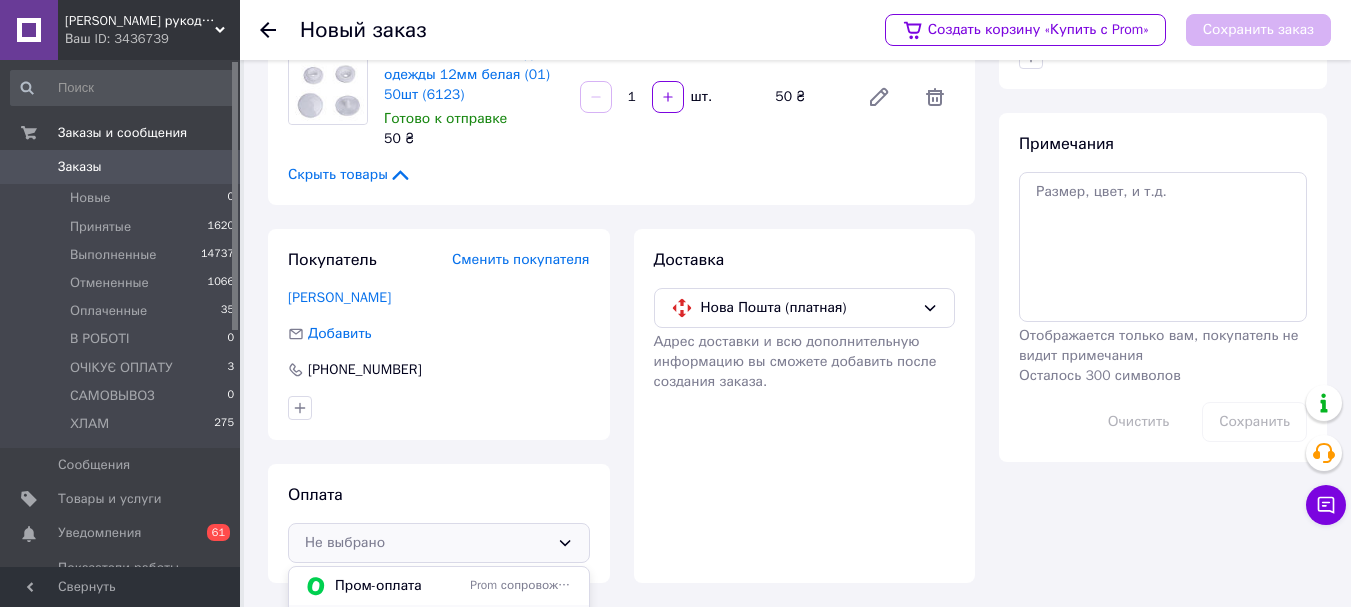 scroll, scrollTop: 471, scrollLeft: 0, axis: vertical 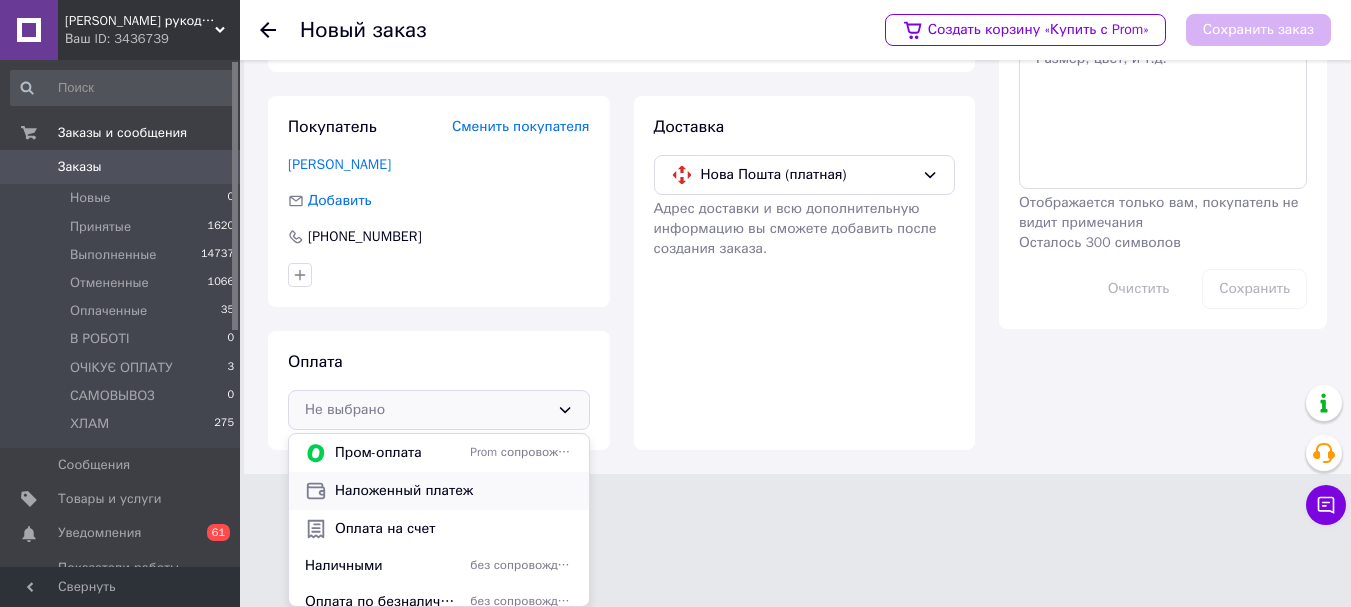 click on "Наложенный платеж" at bounding box center (454, 491) 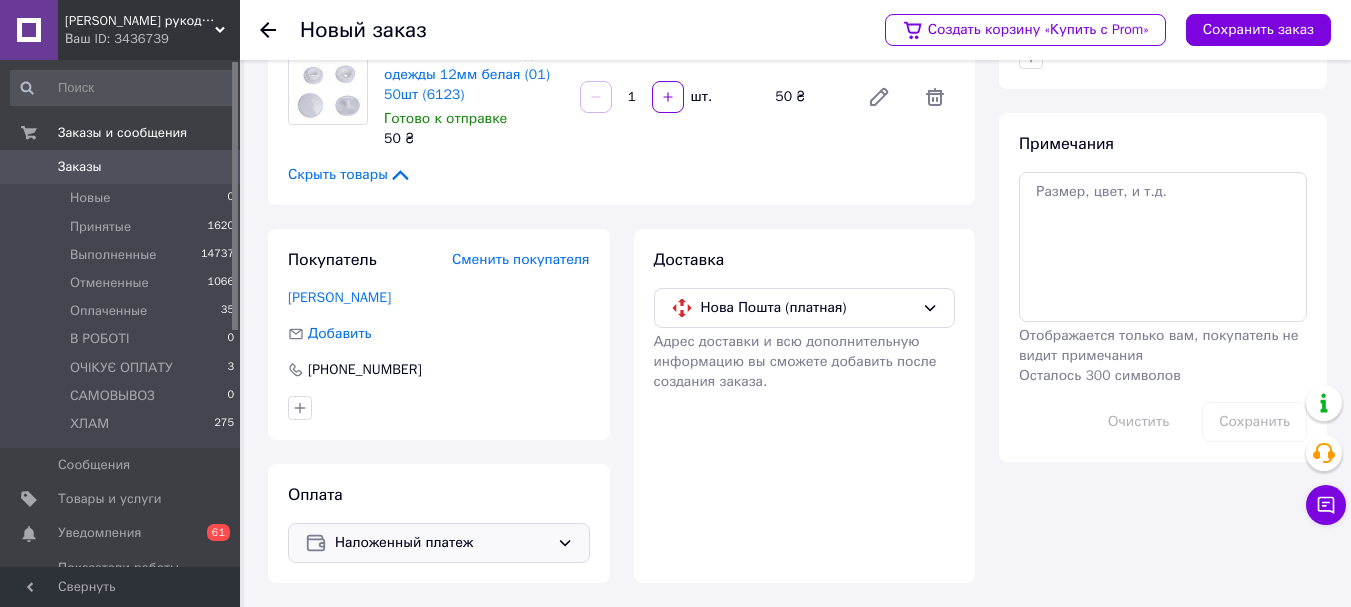 click on "Создать корзину «Купить с Prom» Сохранить заказ" at bounding box center [1098, 30] 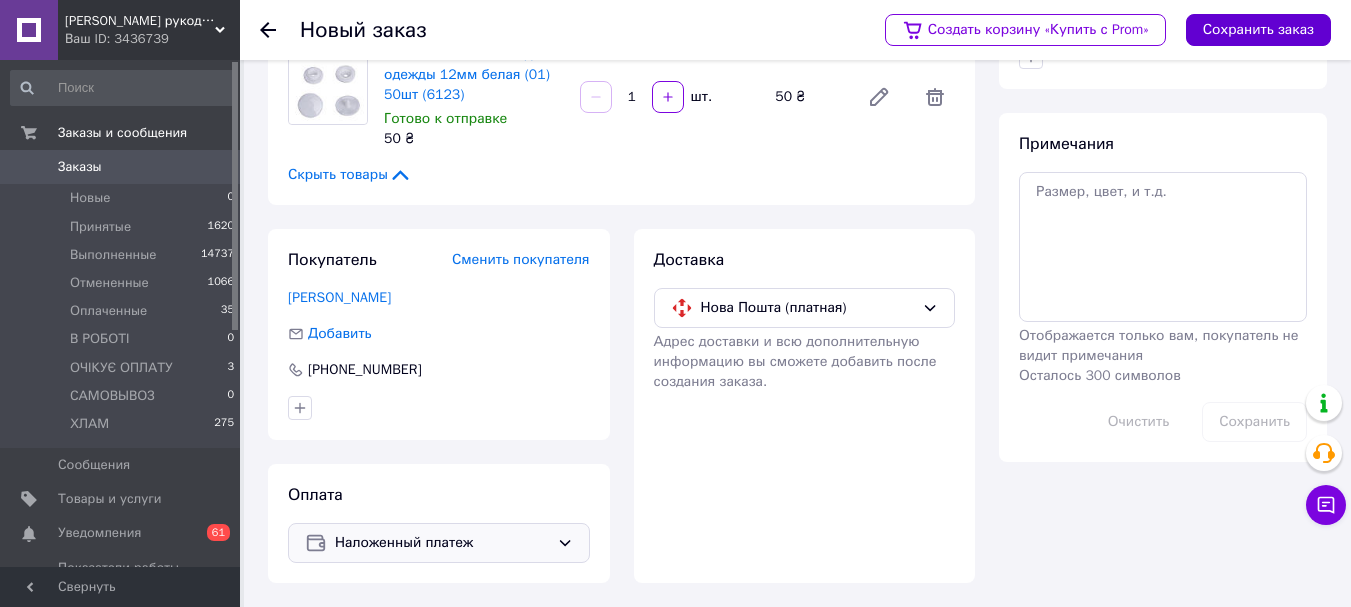 click on "Сохранить заказ" at bounding box center [1258, 30] 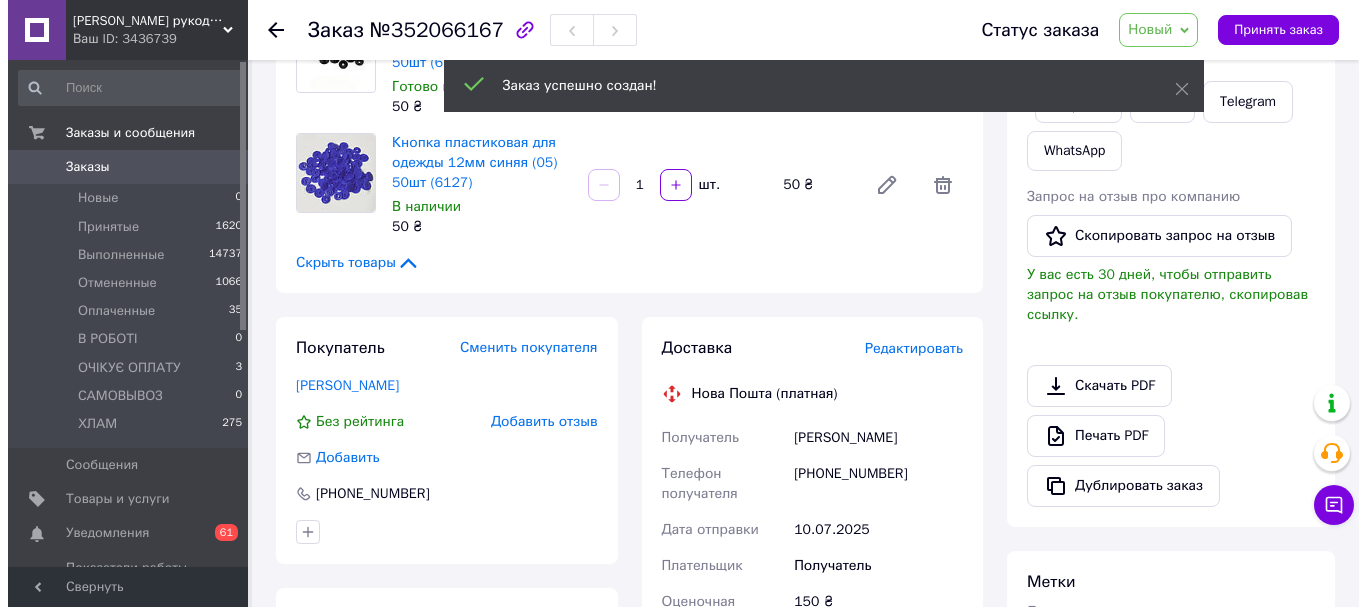 scroll, scrollTop: 538, scrollLeft: 0, axis: vertical 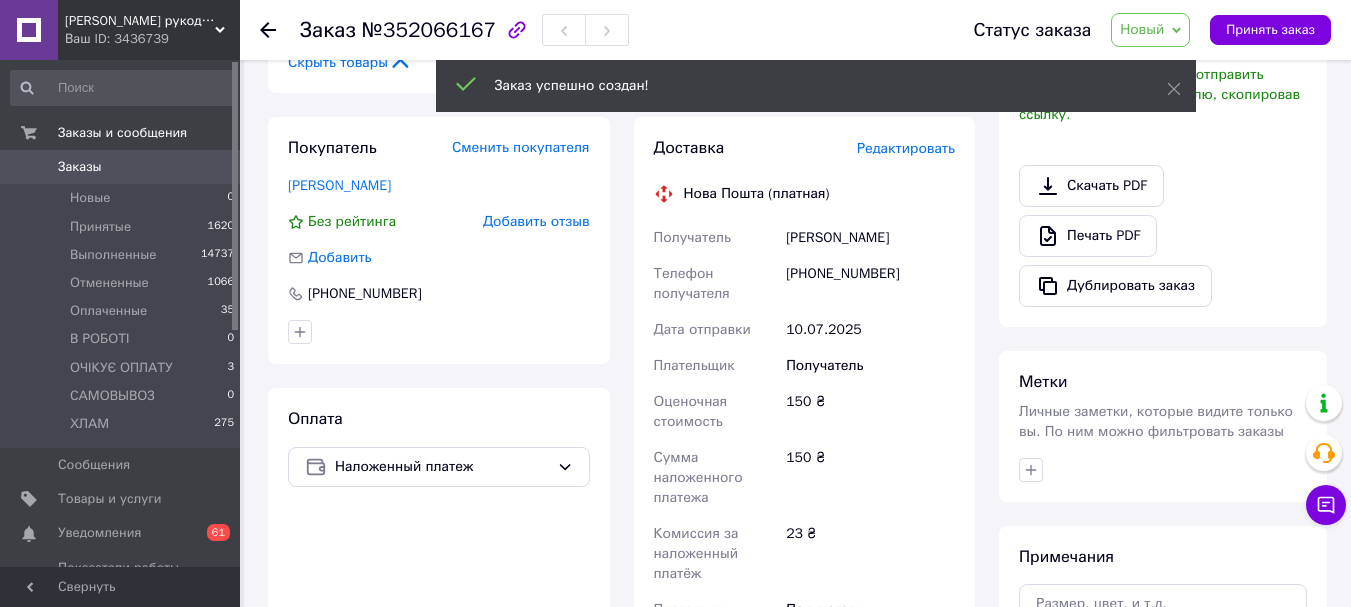 click on "Редактировать" at bounding box center (906, 148) 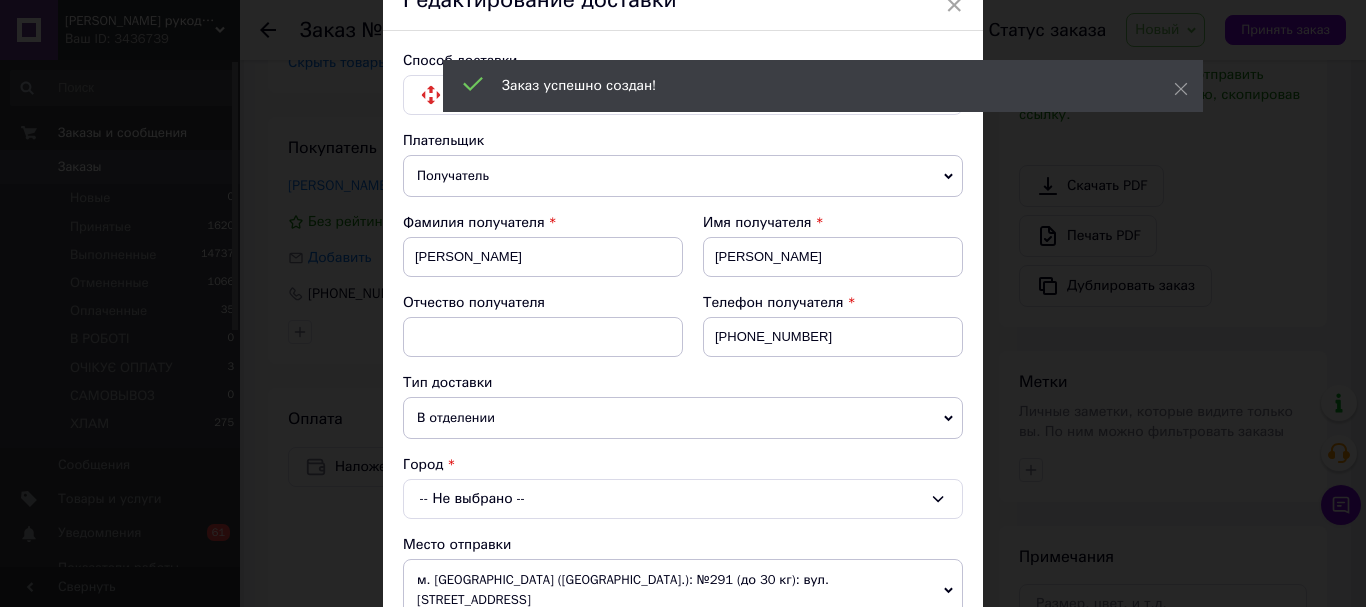 scroll, scrollTop: 200, scrollLeft: 0, axis: vertical 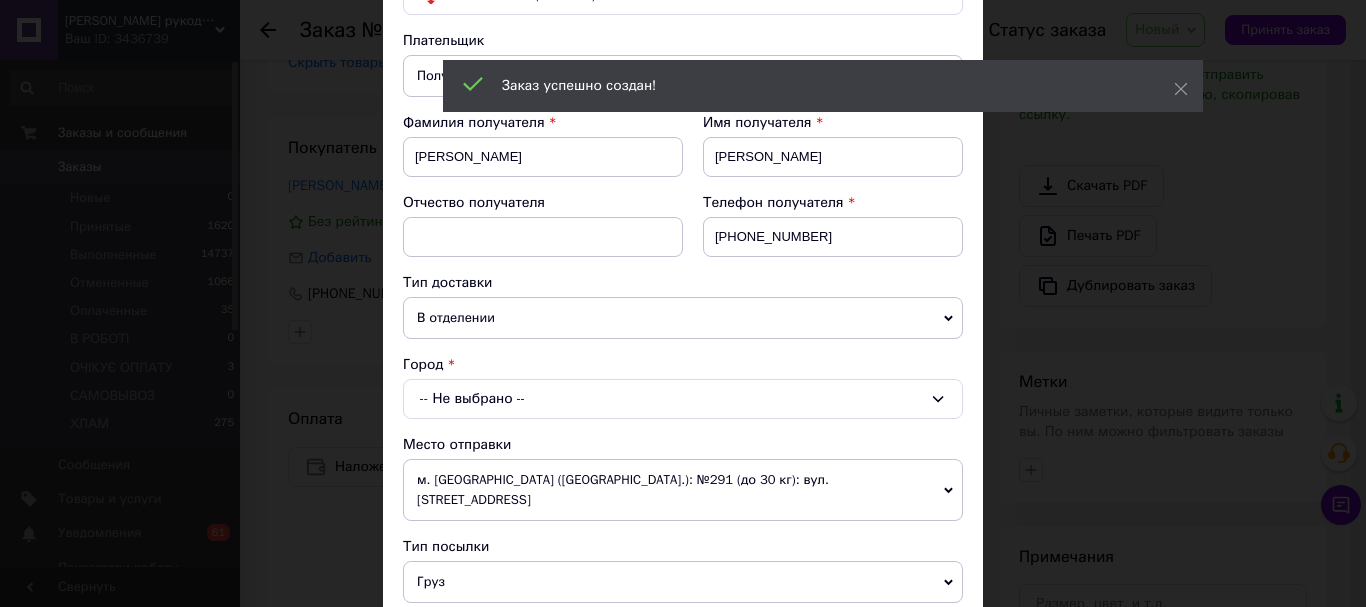 click on "-- Не выбрано --" at bounding box center (683, 399) 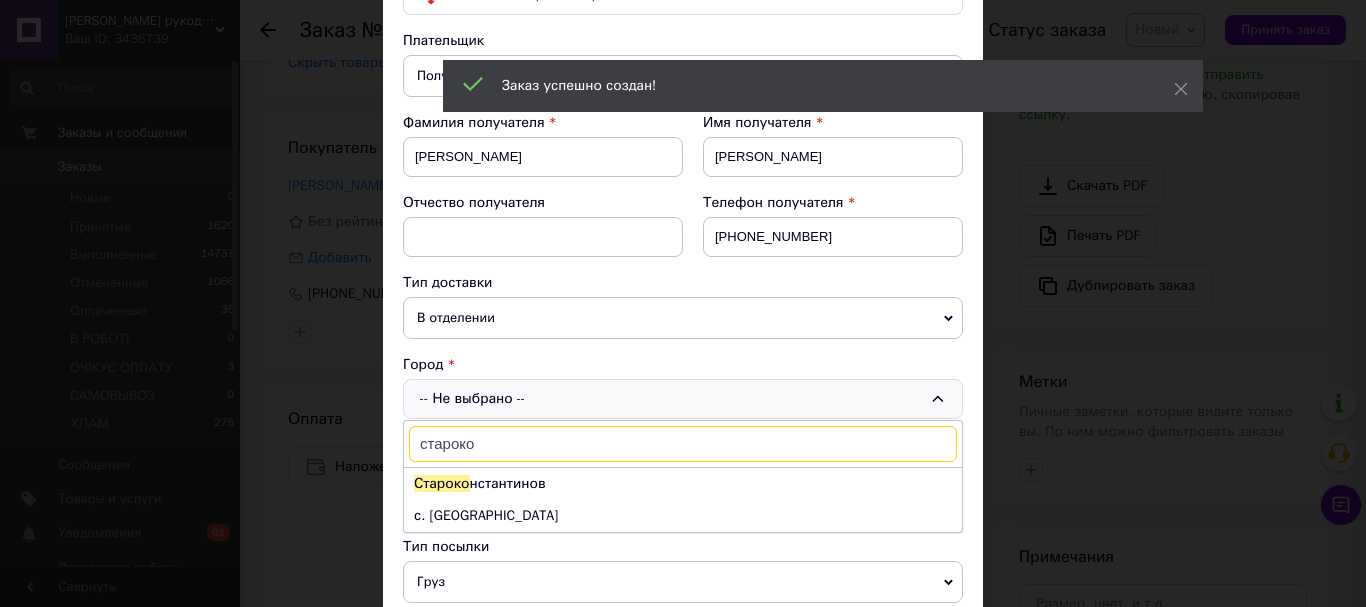 type on "старокоз" 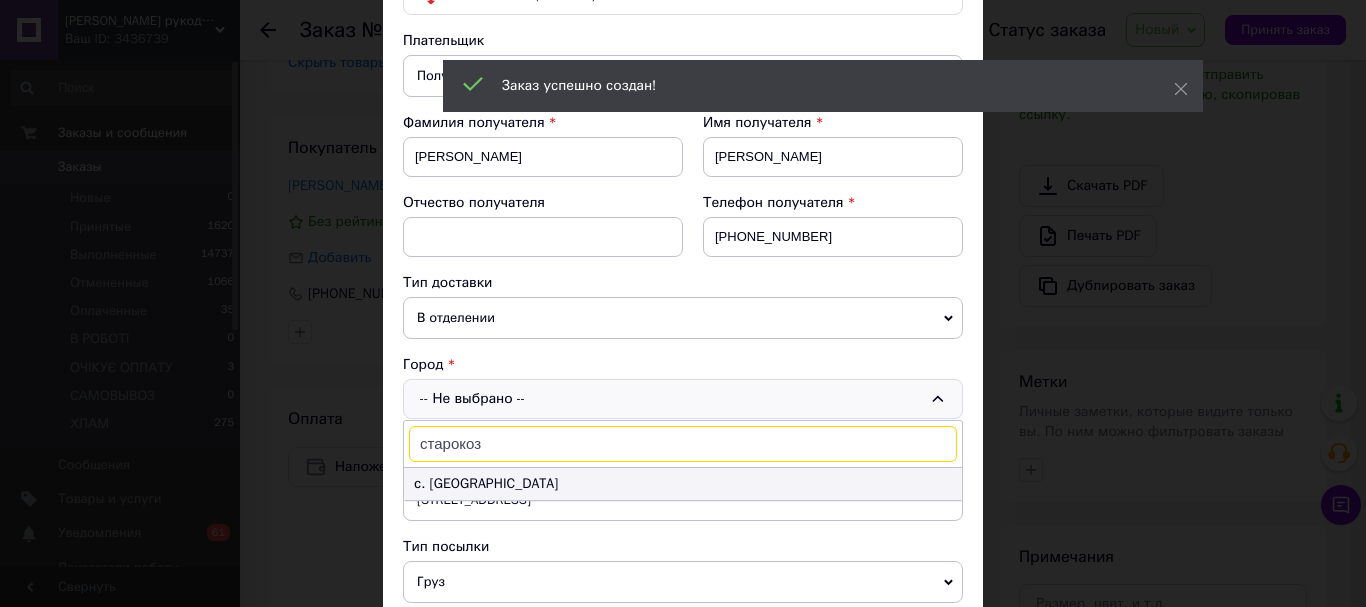 click on "с. [GEOGRAPHIC_DATA]" at bounding box center [683, 484] 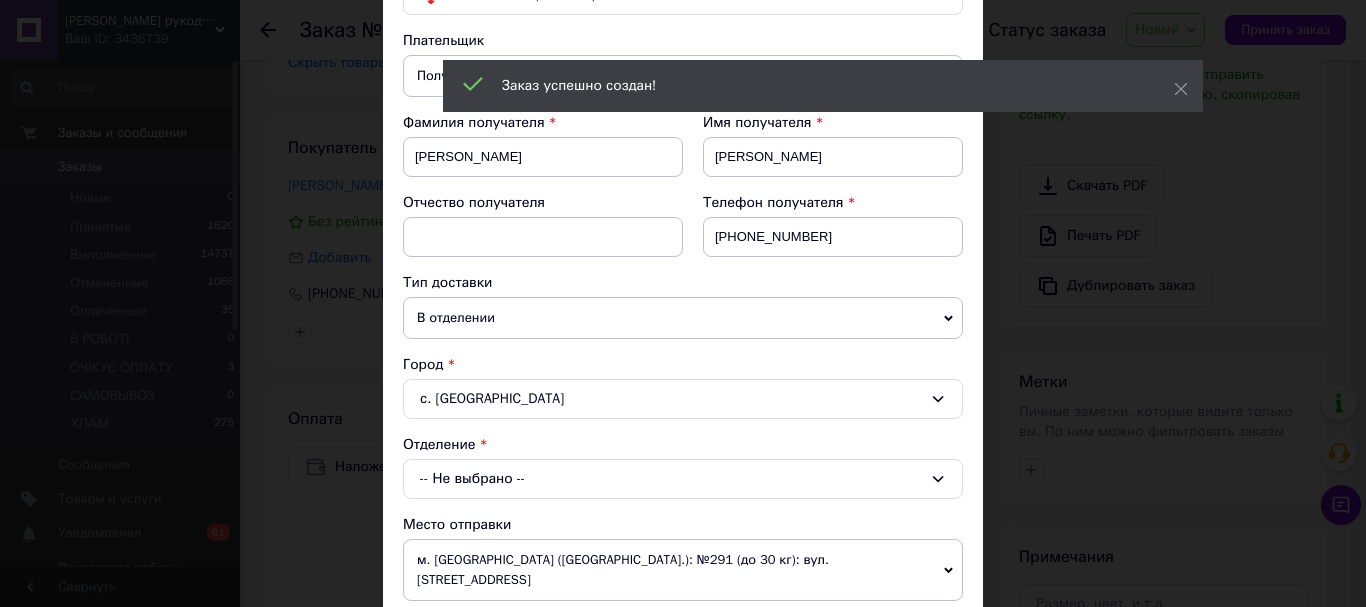 scroll, scrollTop: 300, scrollLeft: 0, axis: vertical 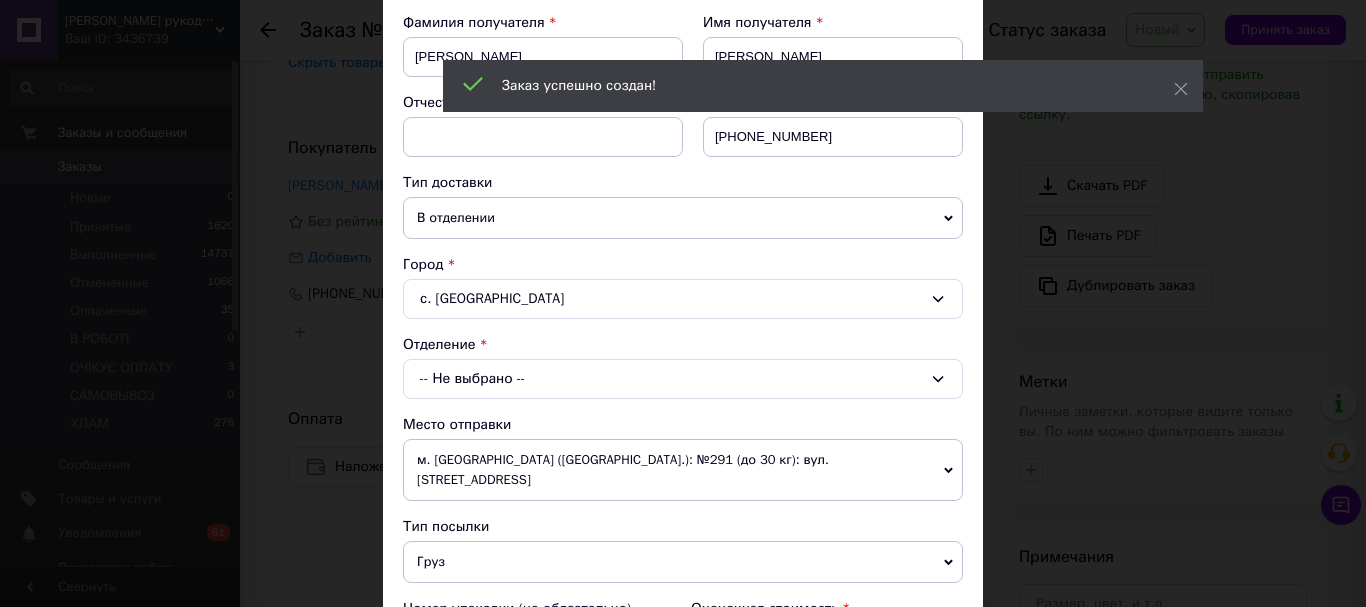 click on "-- Не выбрано --" at bounding box center (683, 379) 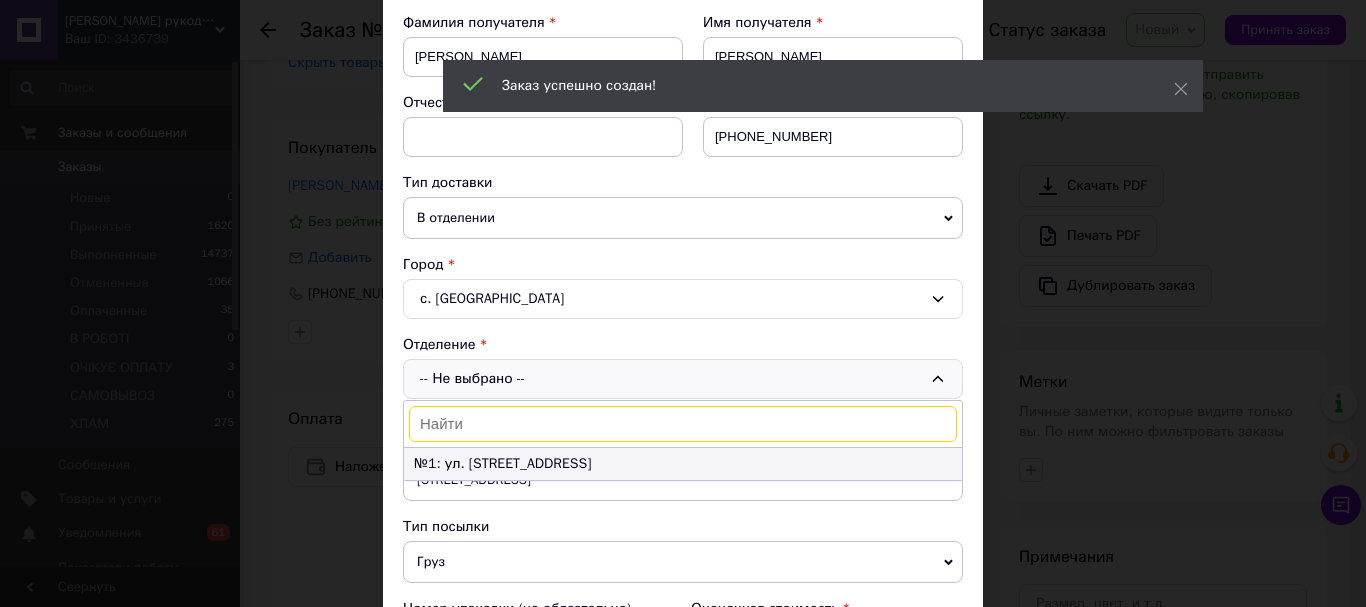 click on "№1: ул. [STREET_ADDRESS]" at bounding box center (683, 464) 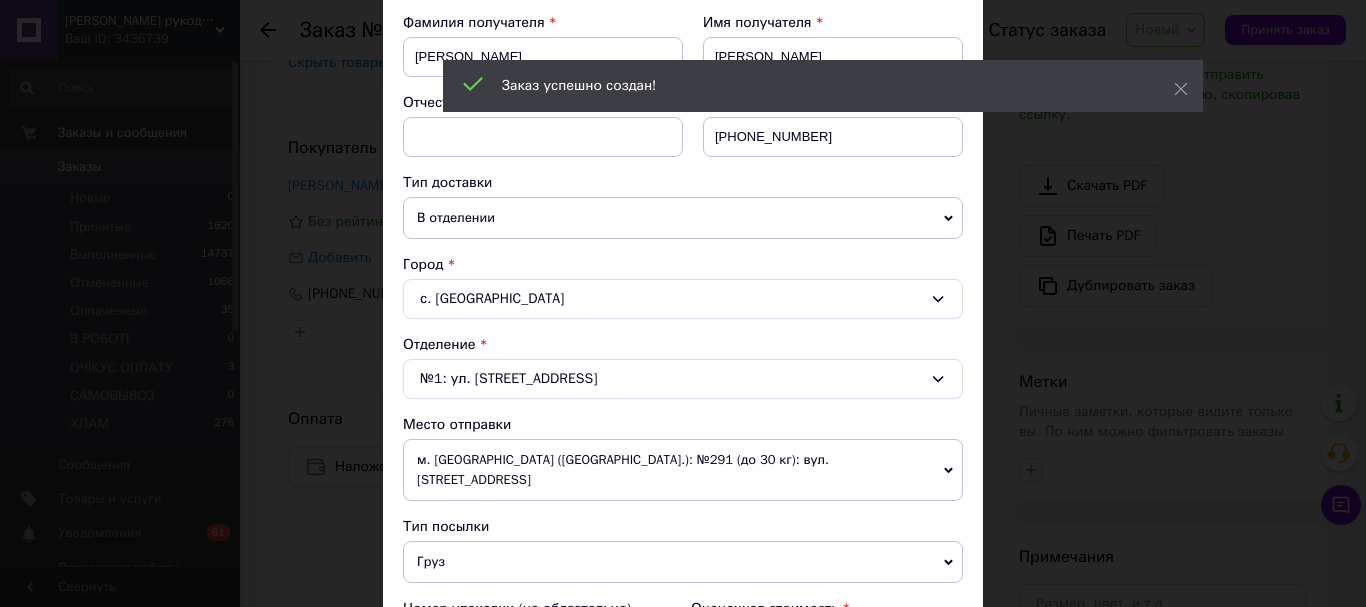scroll, scrollTop: 500, scrollLeft: 0, axis: vertical 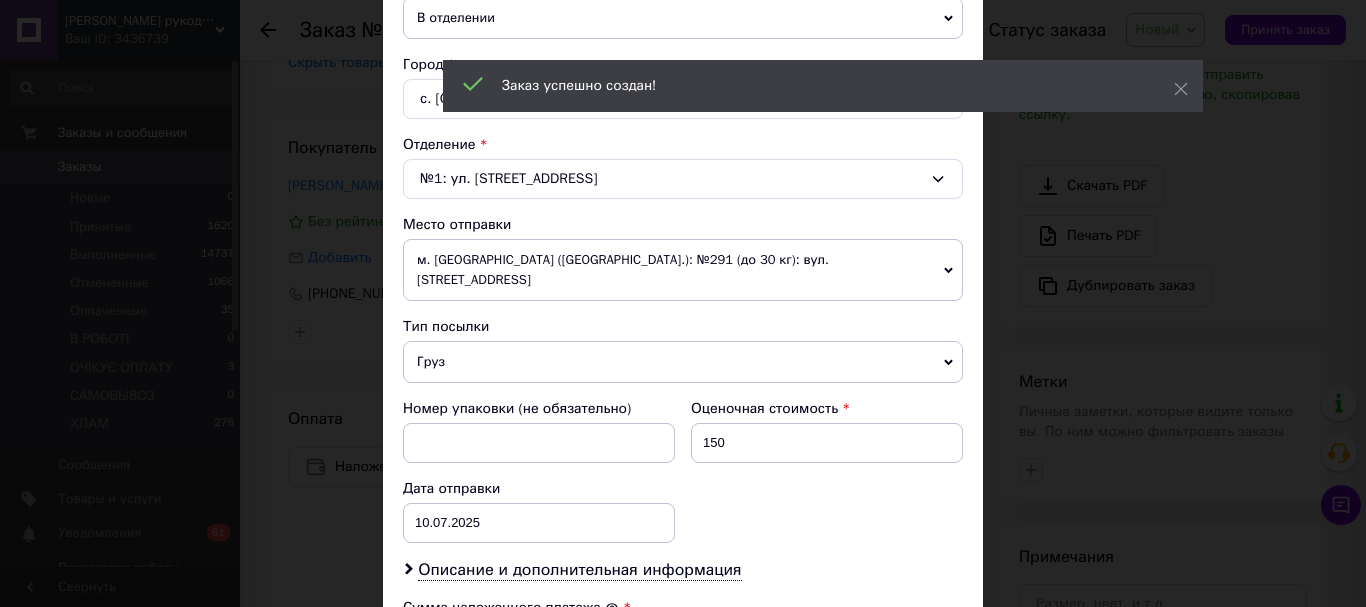 click on "Груз" at bounding box center [683, 362] 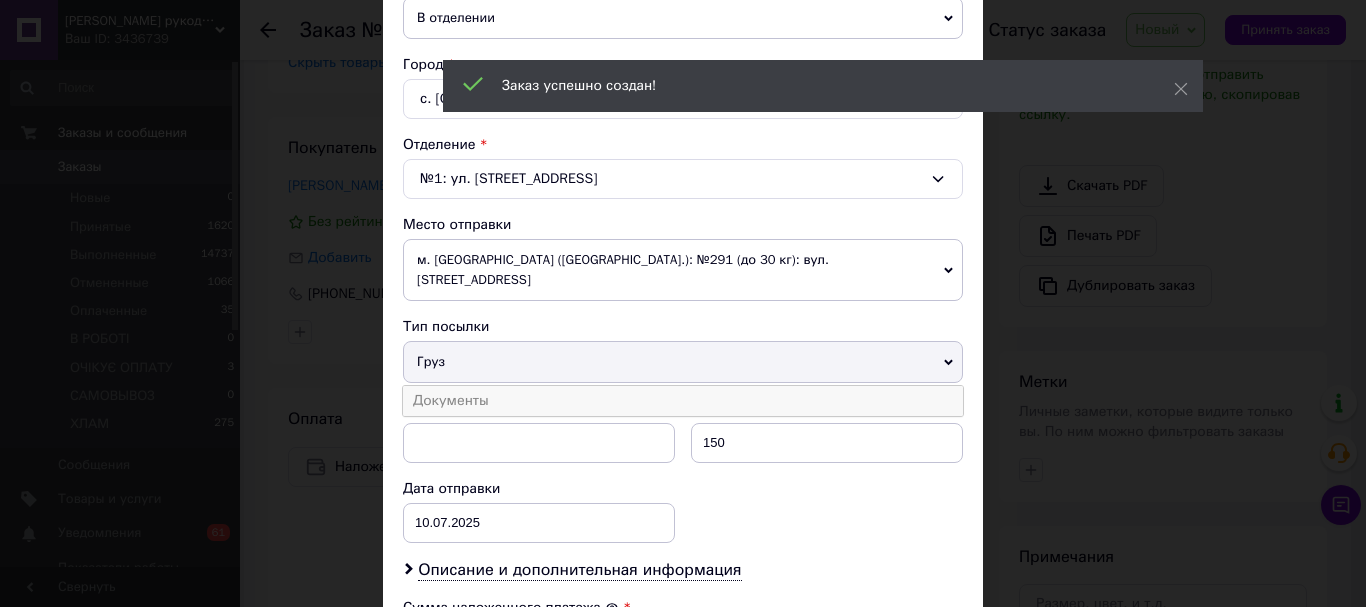 click on "Документы" at bounding box center [683, 401] 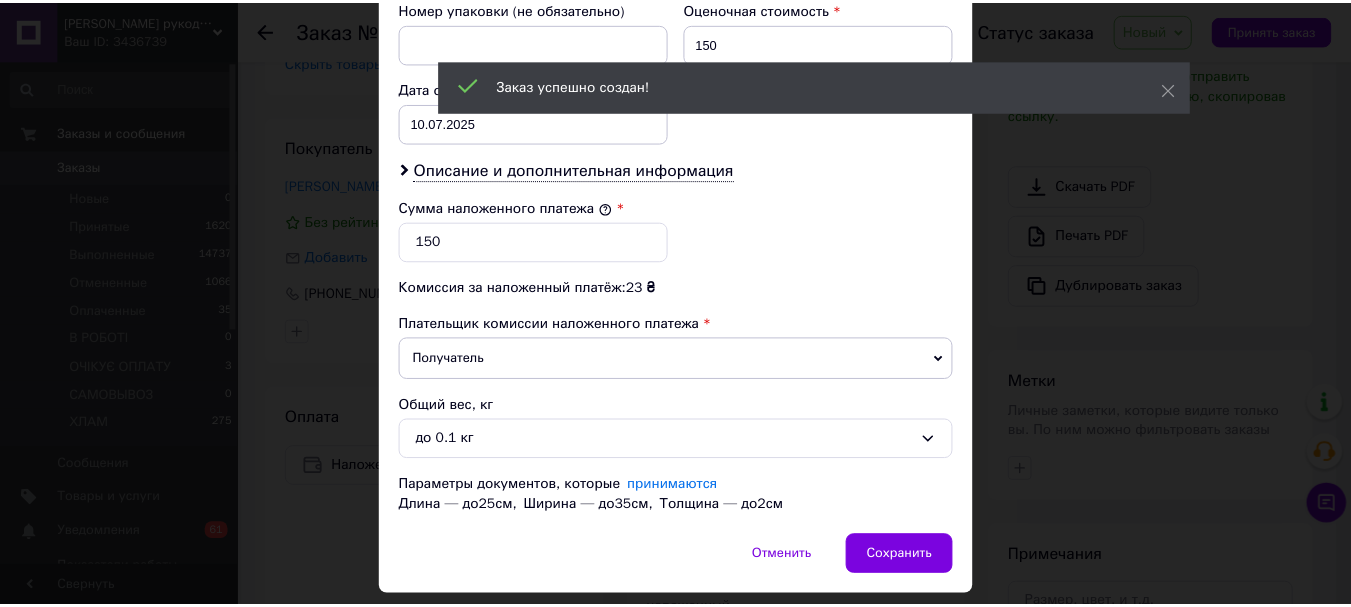 scroll, scrollTop: 939, scrollLeft: 0, axis: vertical 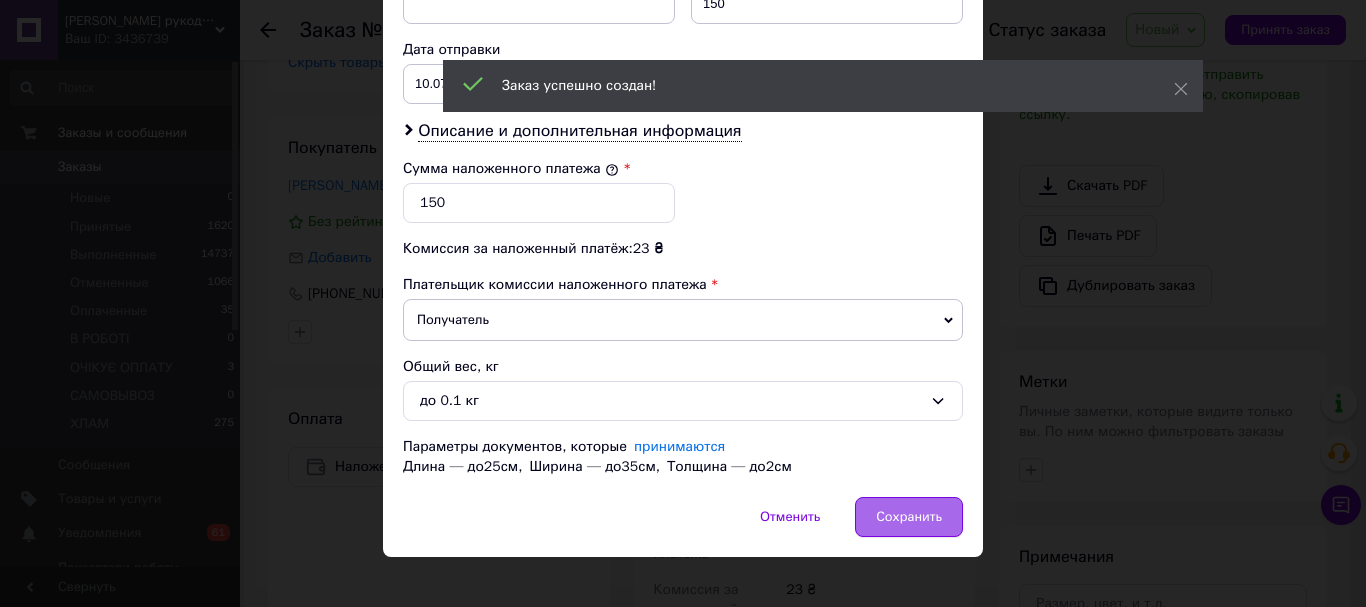 click on "Сохранить" at bounding box center [909, 517] 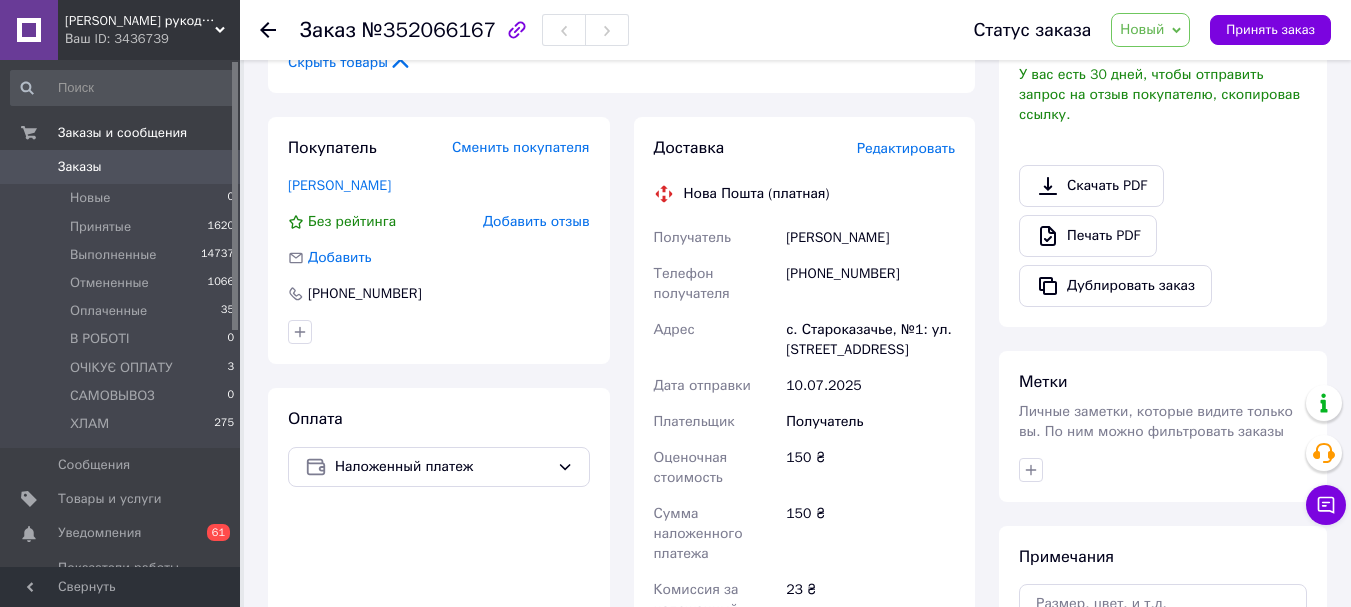 click on "Новый" at bounding box center (1142, 29) 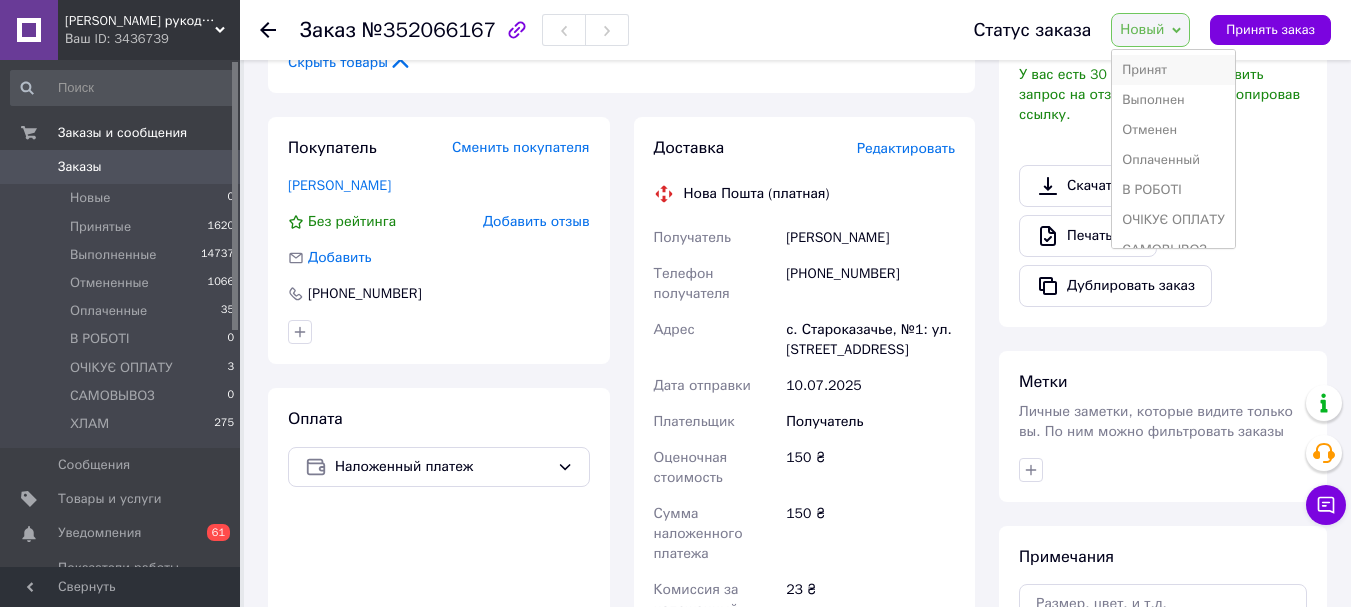 click on "Принят" at bounding box center (1173, 70) 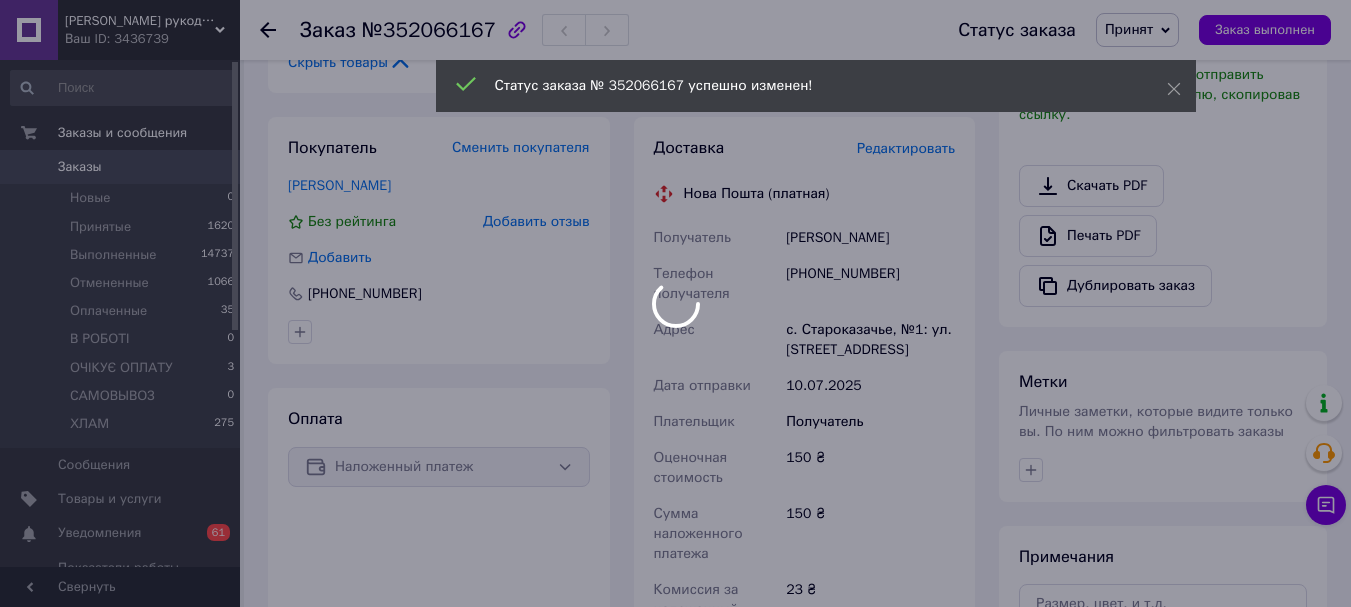 click at bounding box center (675, 303) 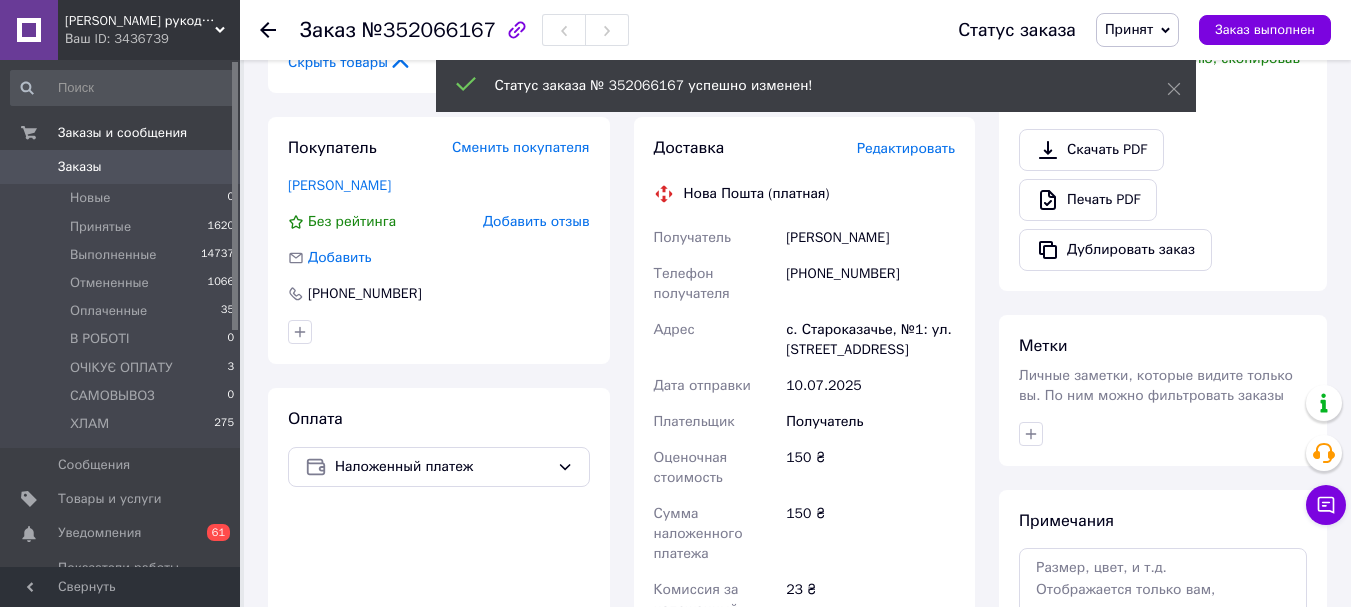 click on "Заказы" at bounding box center (80, 167) 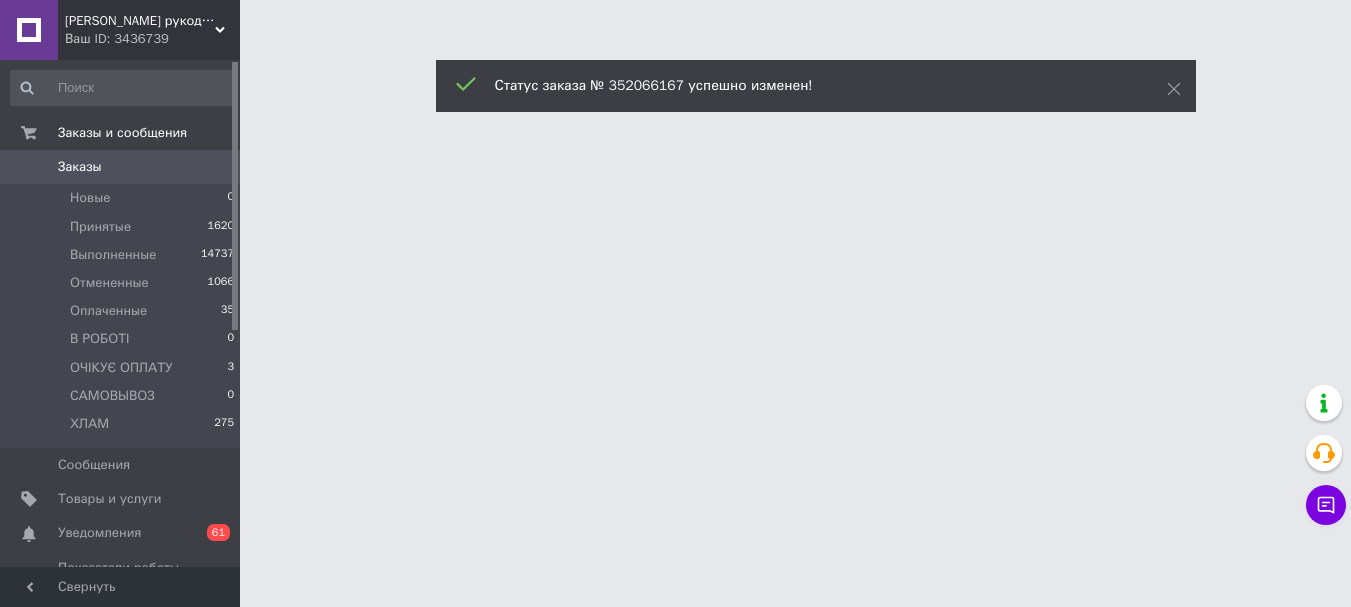 scroll, scrollTop: 0, scrollLeft: 0, axis: both 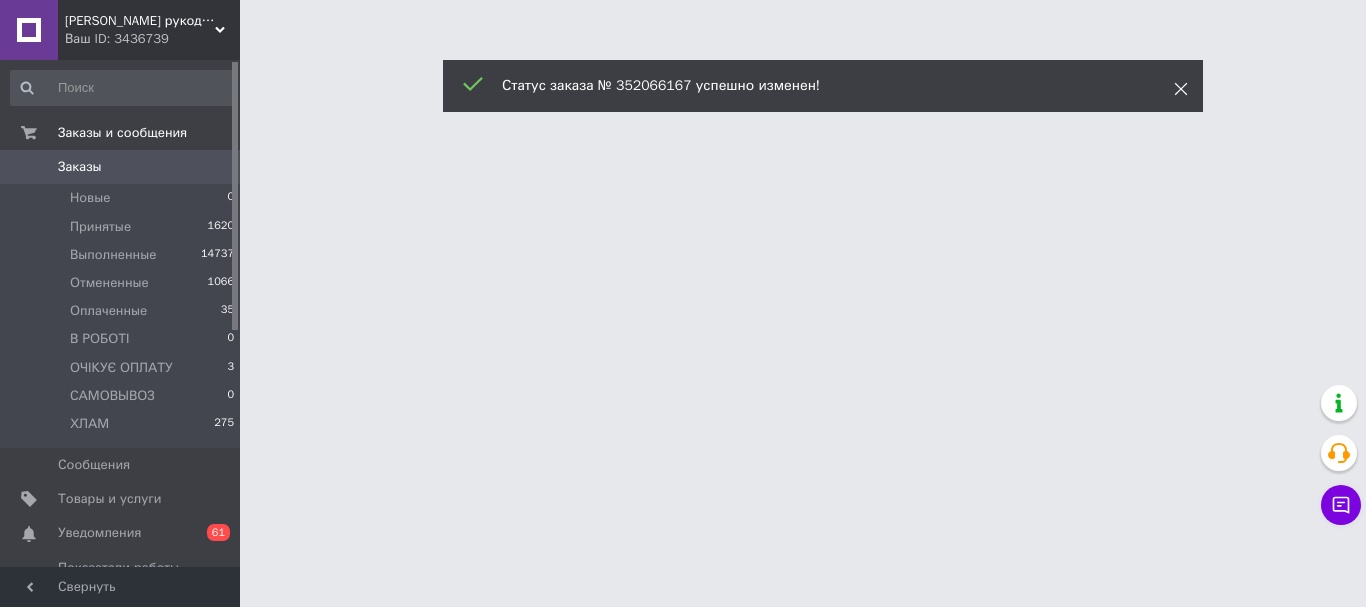 click 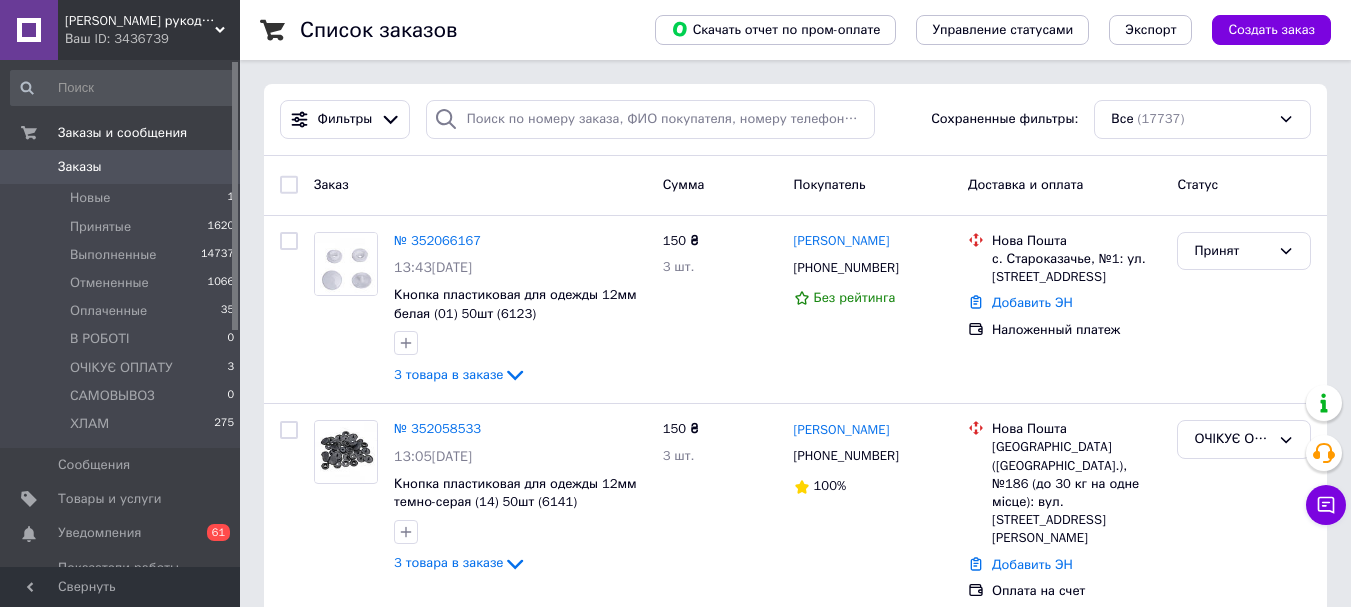 scroll, scrollTop: 100, scrollLeft: 0, axis: vertical 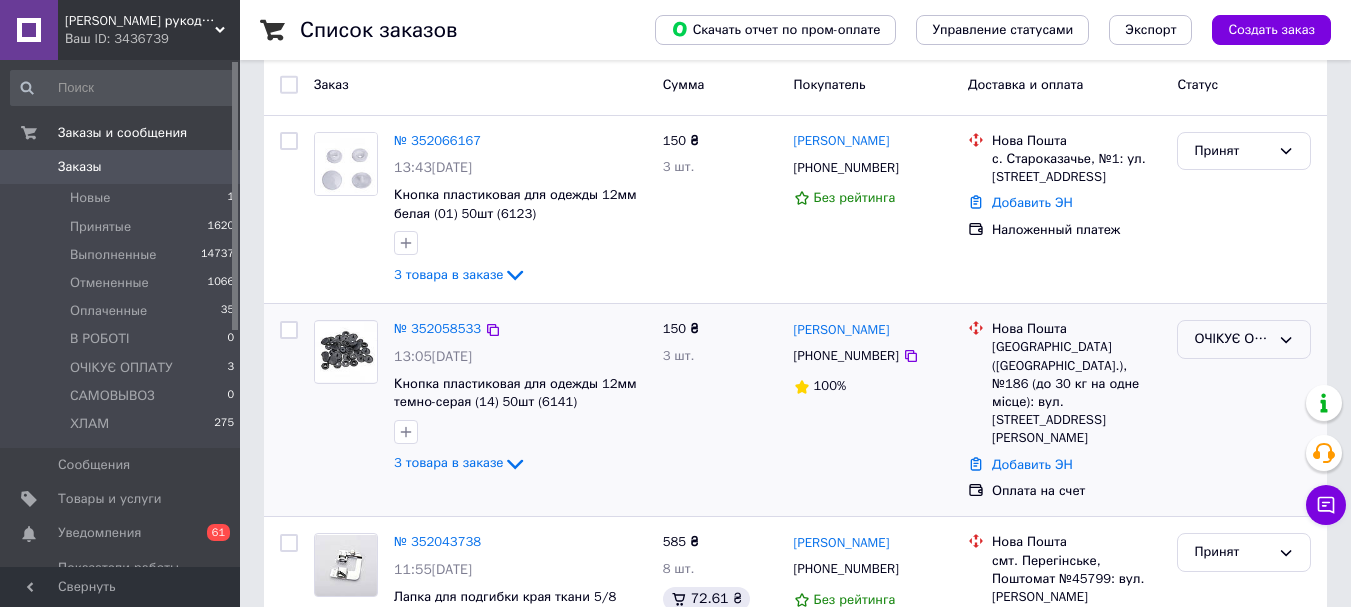 click on "ОЧІКУЄ ОПЛАТУ" at bounding box center (1232, 339) 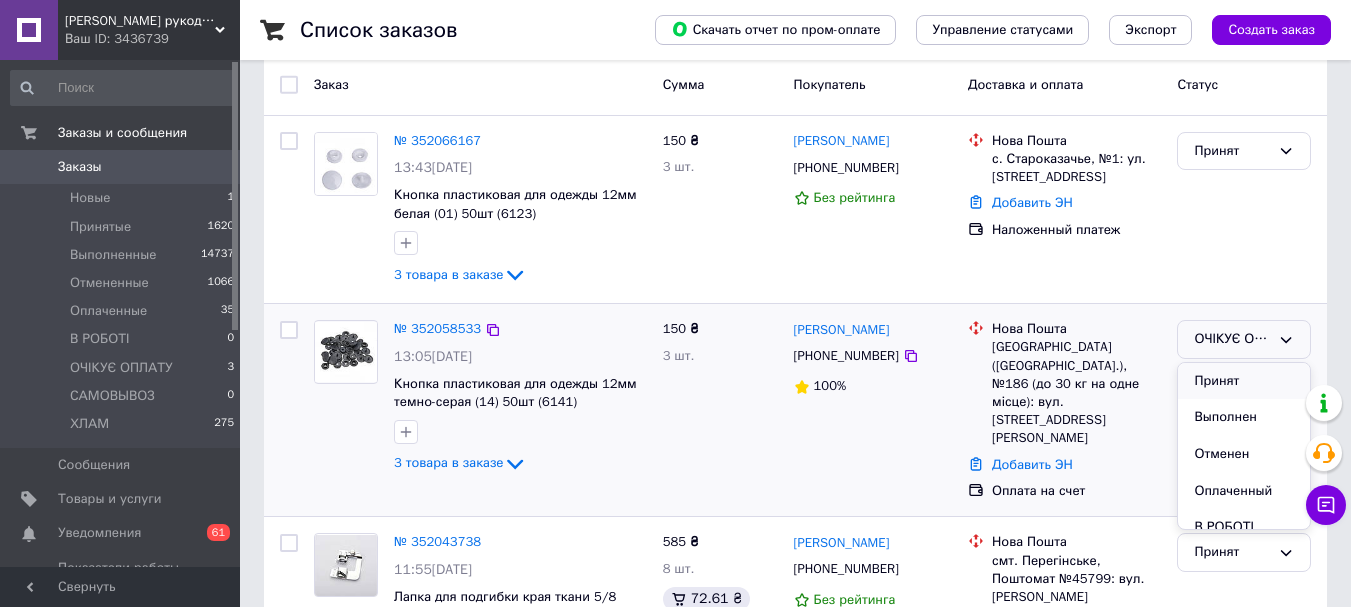 click on "Принят" at bounding box center (1244, 381) 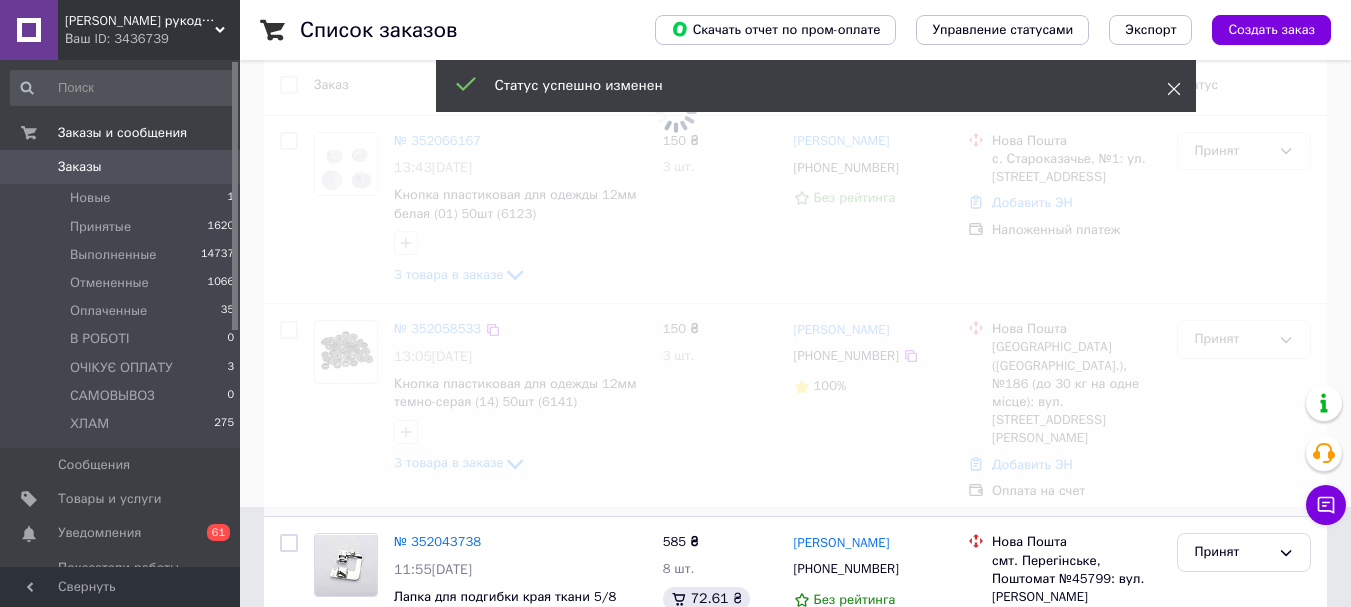 click 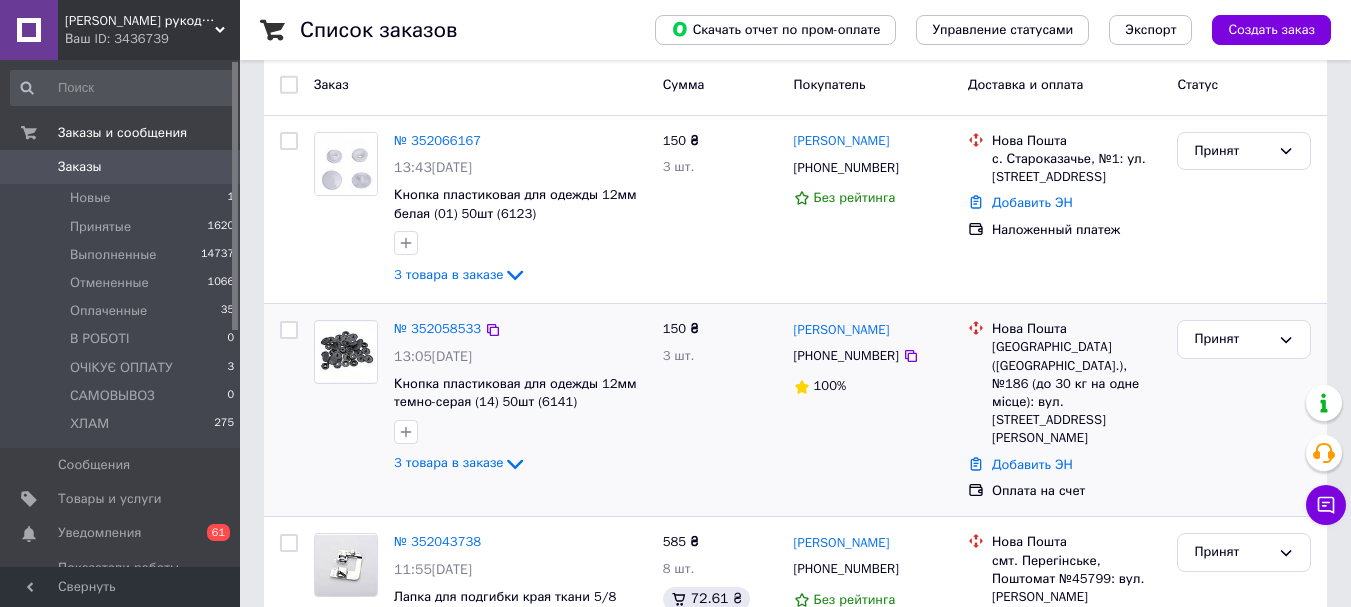 click 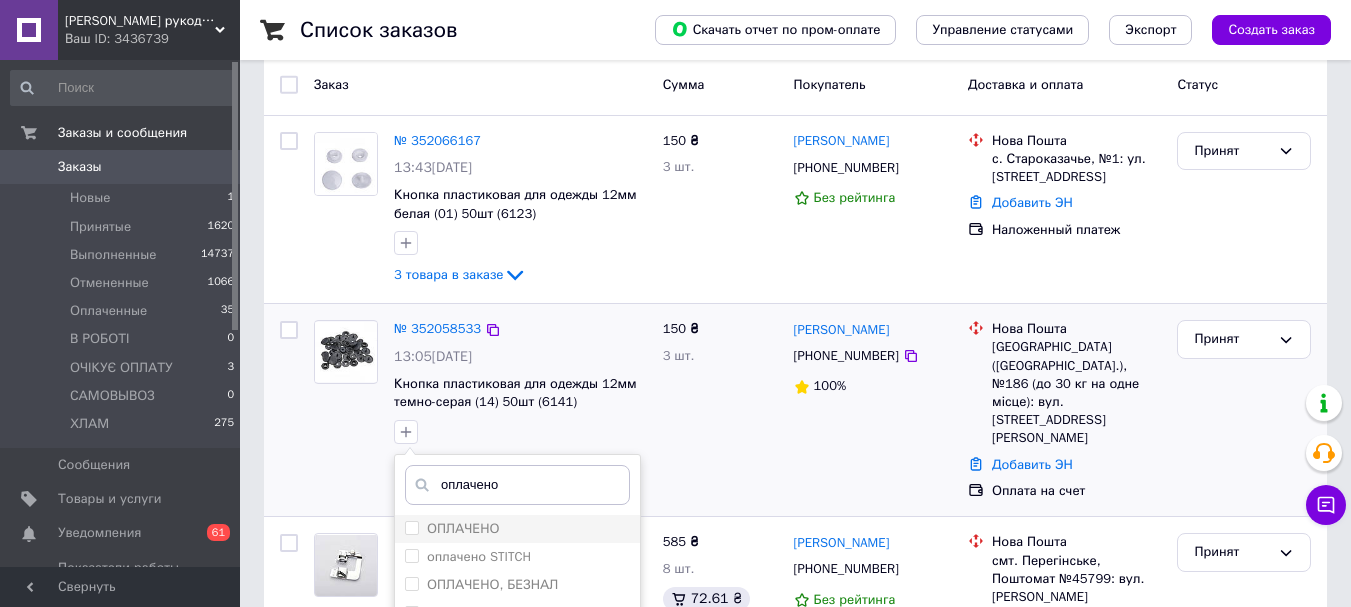type on "оплачено" 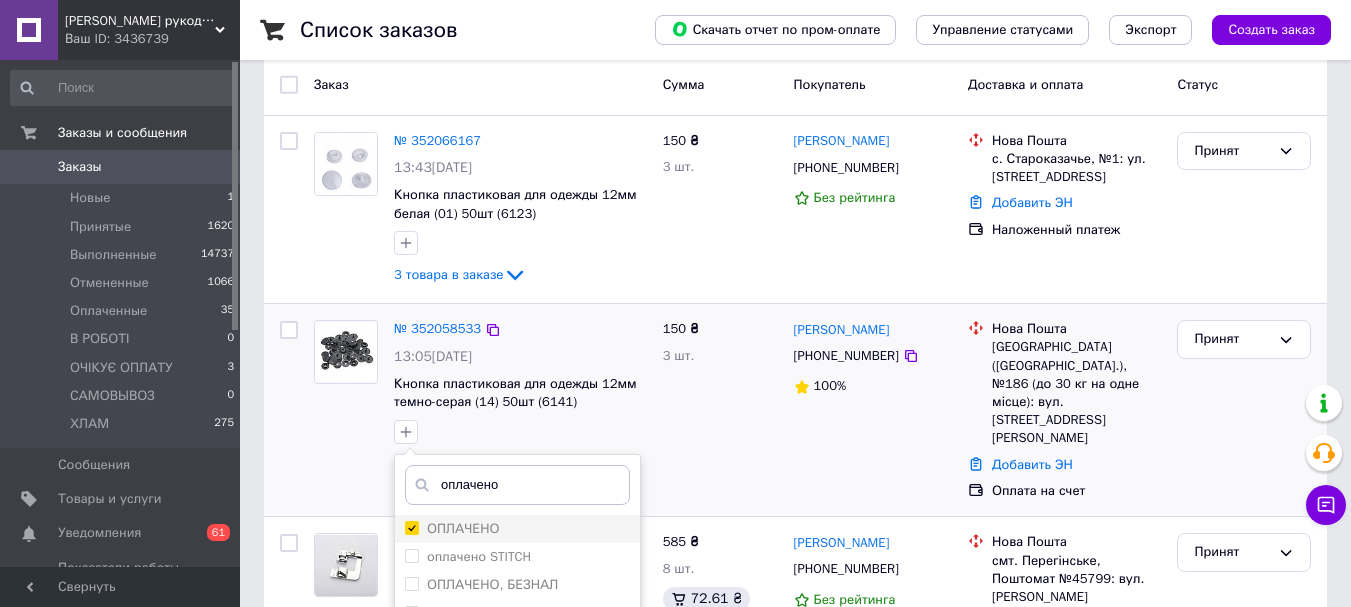 checkbox on "true" 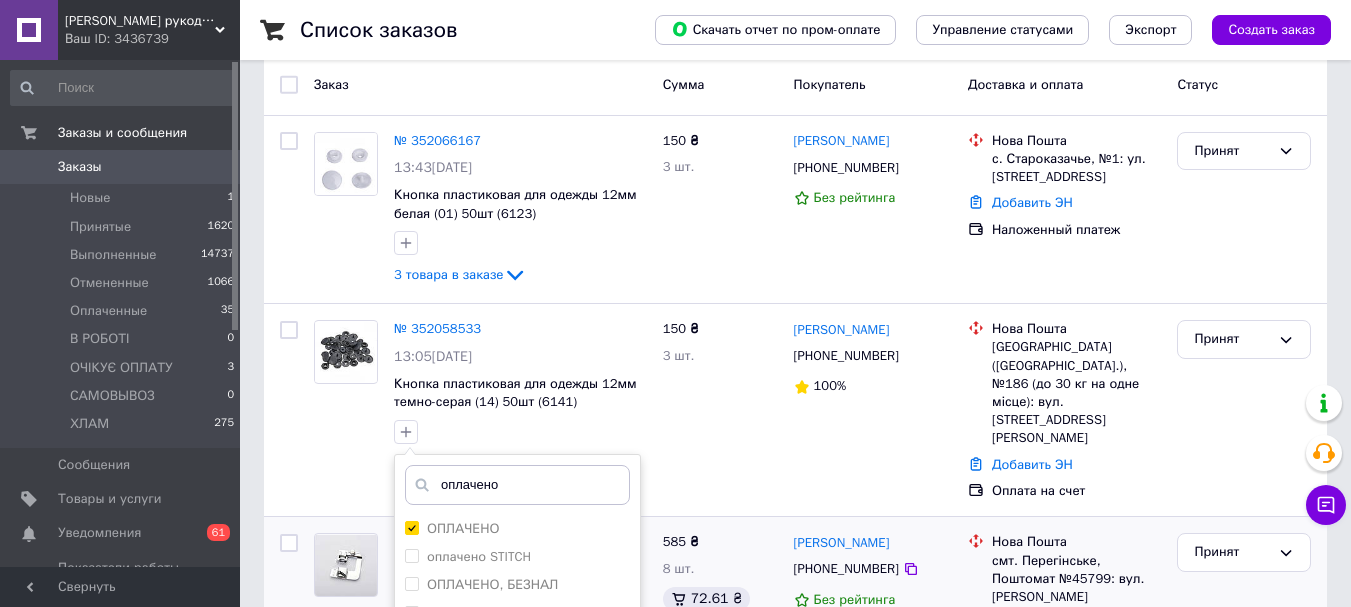 scroll, scrollTop: 500, scrollLeft: 0, axis: vertical 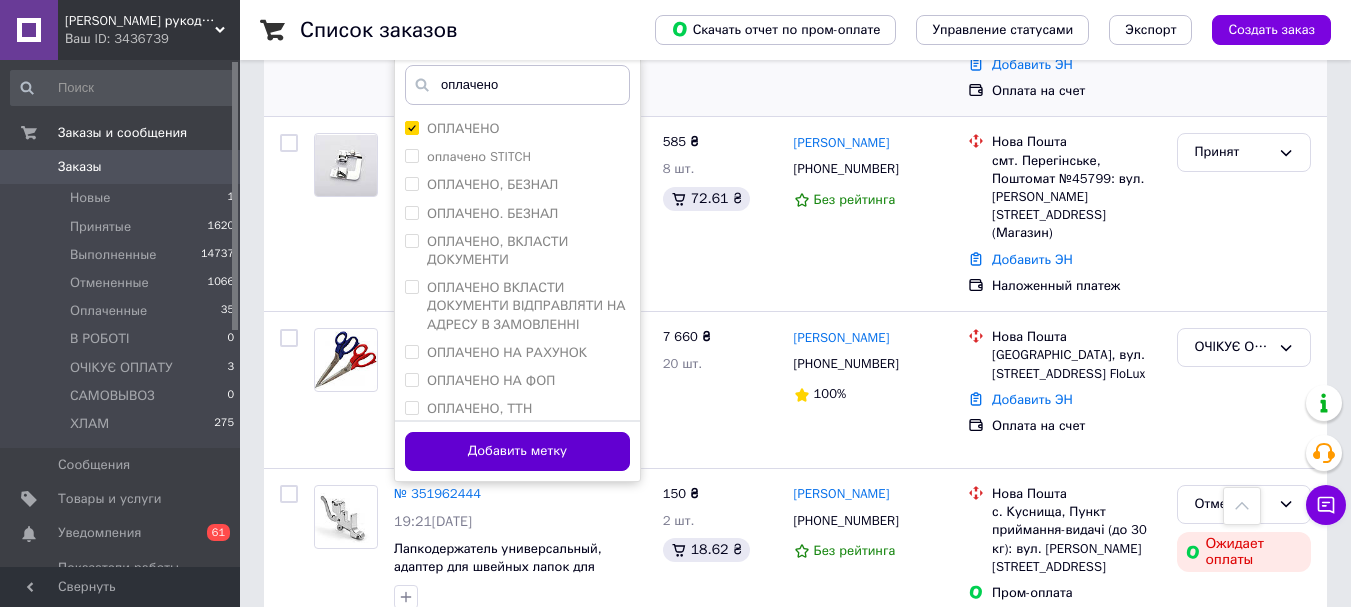 click on "Добавить метку" at bounding box center (517, 451) 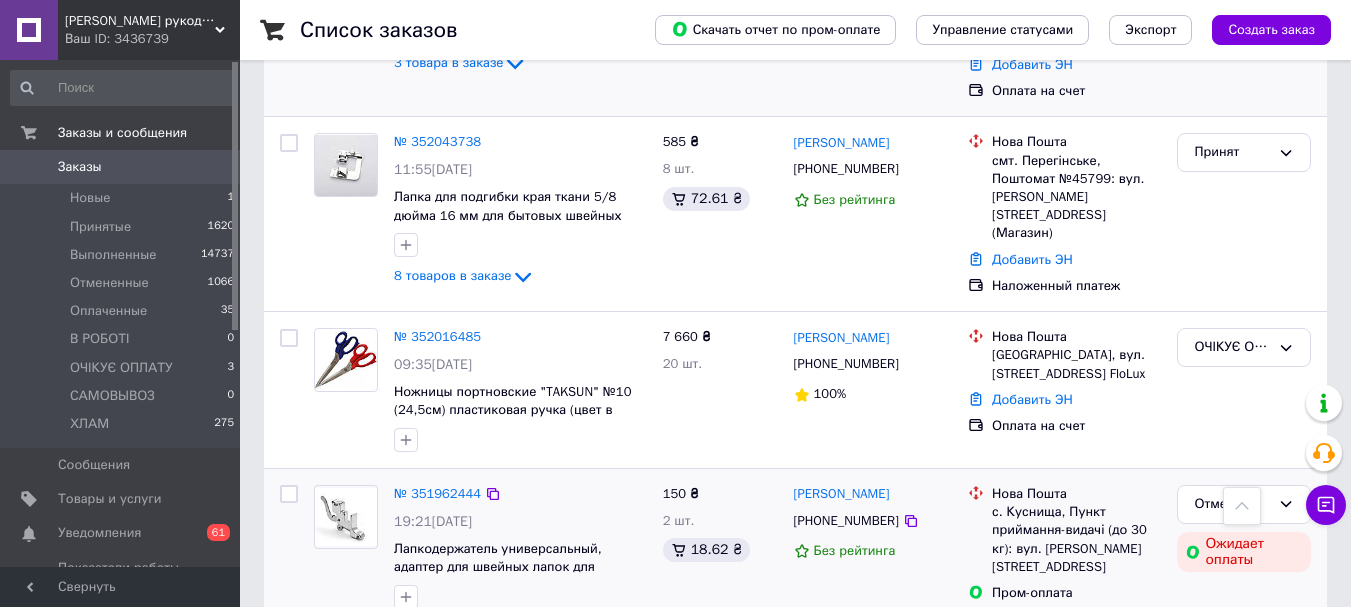 scroll, scrollTop: 400, scrollLeft: 0, axis: vertical 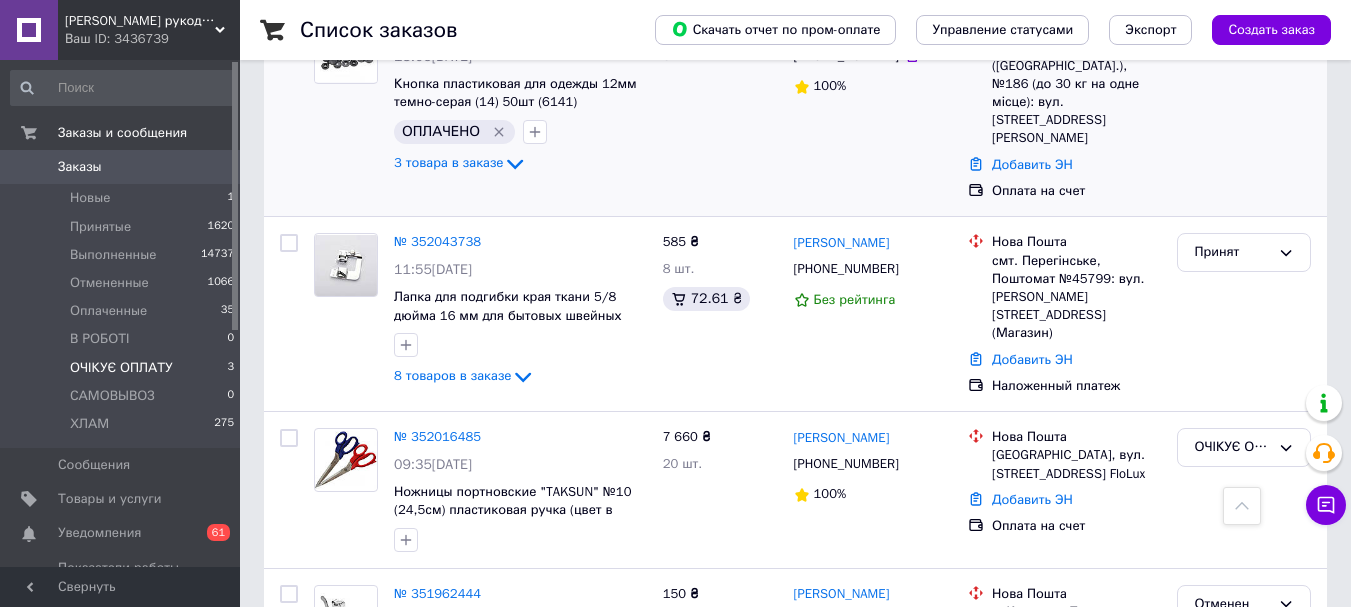 click on "ОЧІКУЄ ОПЛАТУ" at bounding box center [121, 368] 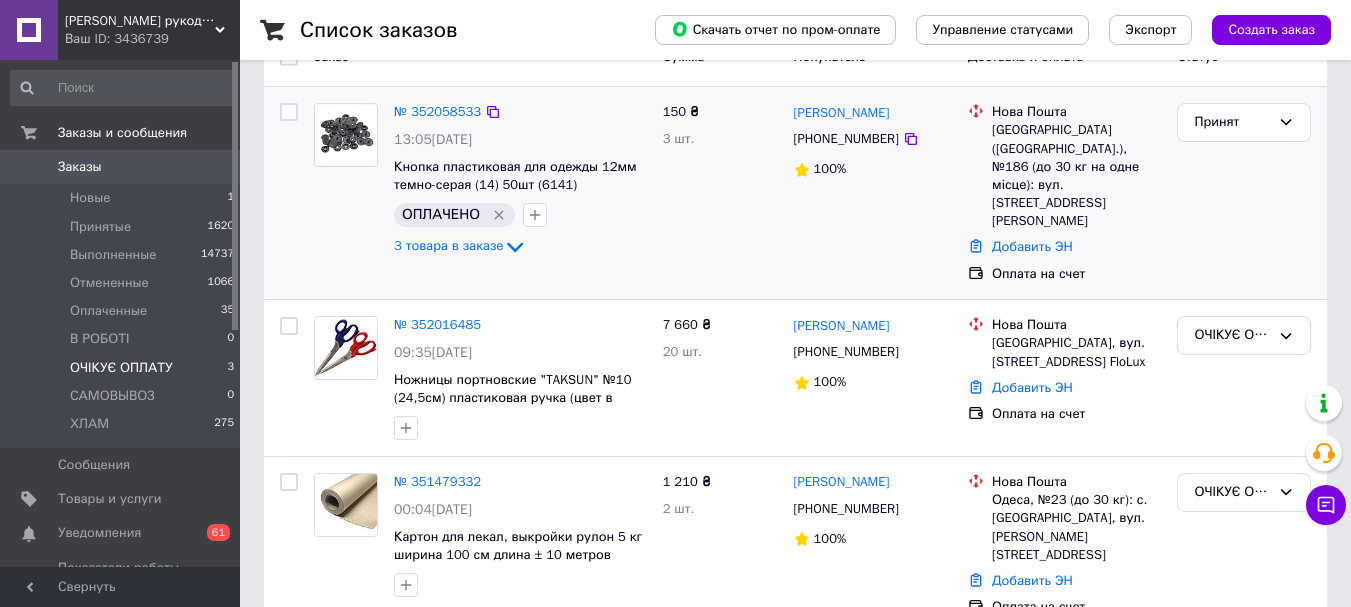 scroll, scrollTop: 239, scrollLeft: 0, axis: vertical 